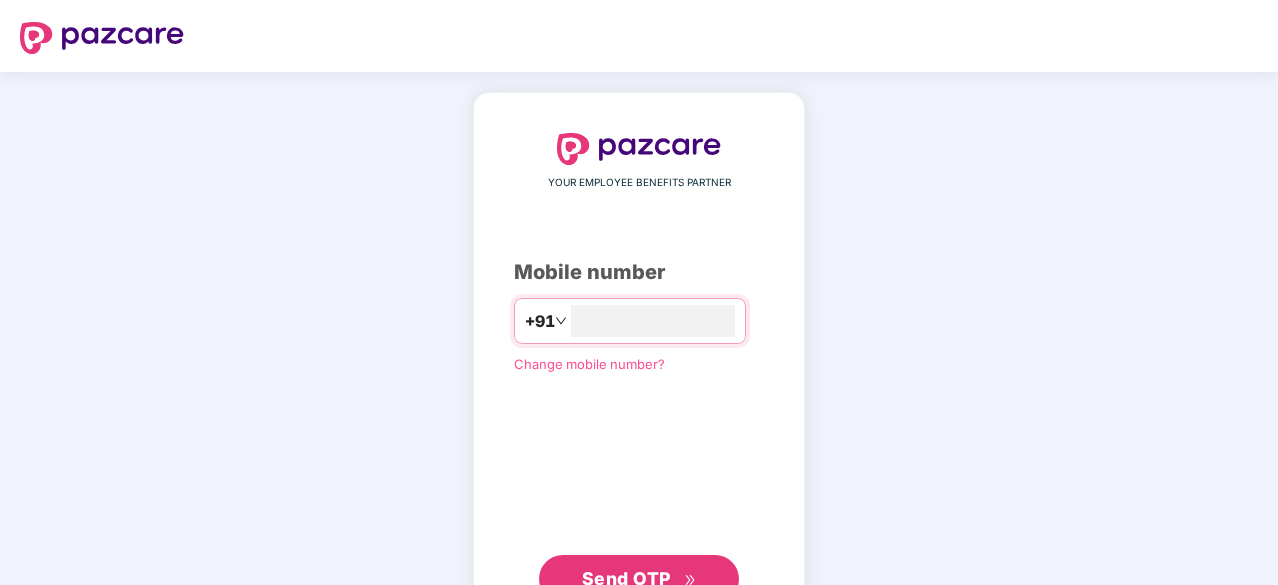 scroll, scrollTop: 76, scrollLeft: 0, axis: vertical 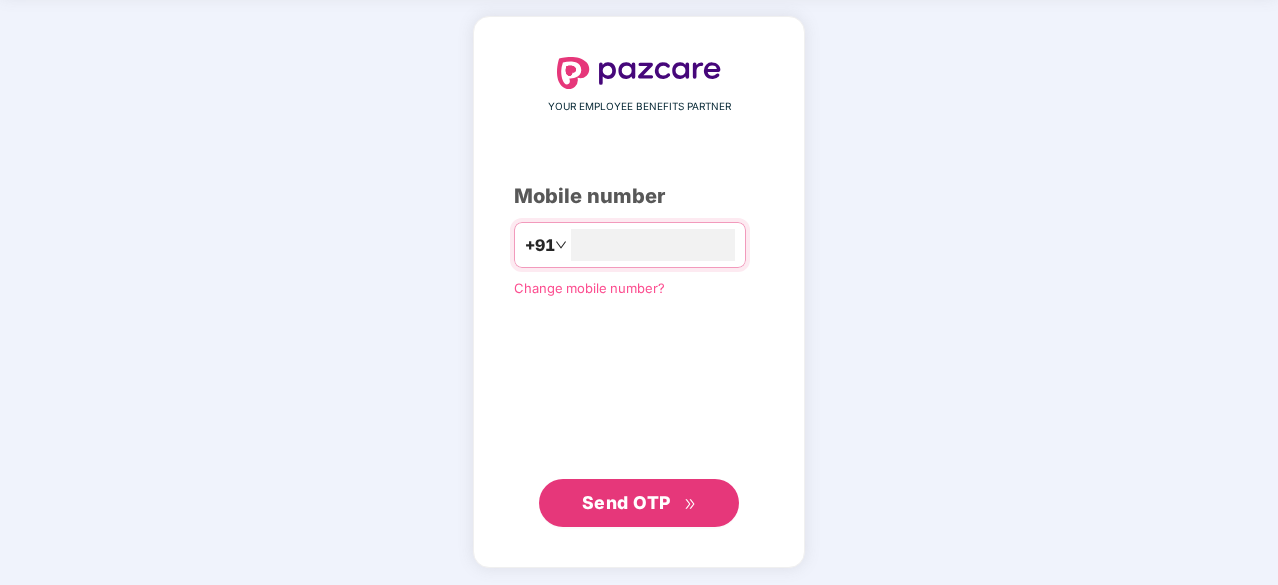 type on "**********" 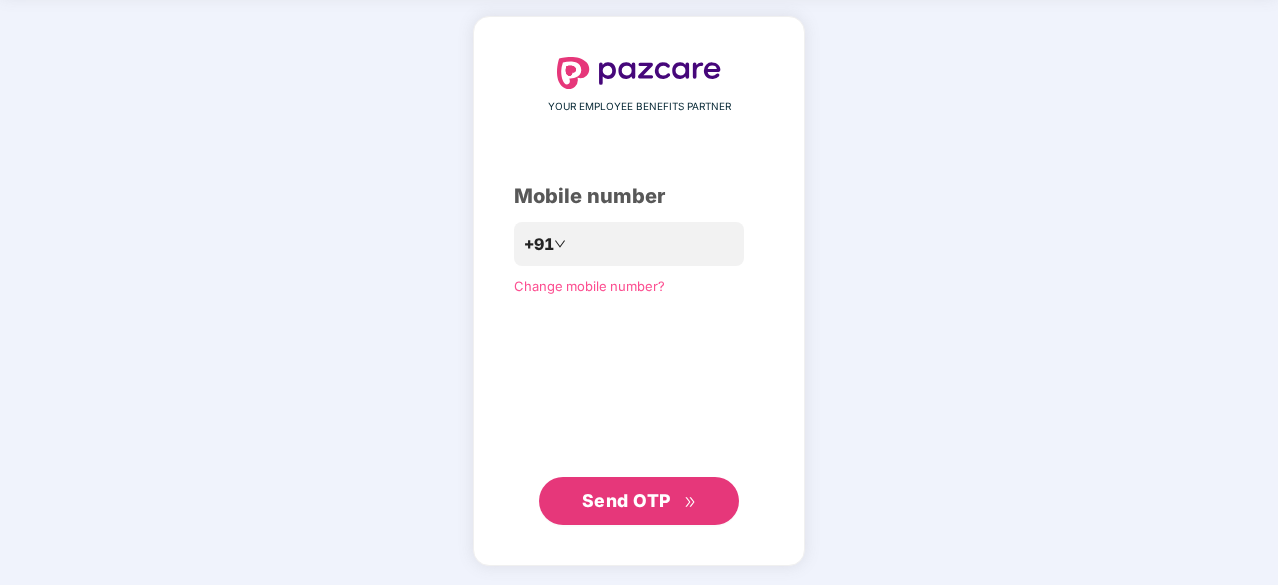 scroll, scrollTop: 75, scrollLeft: 0, axis: vertical 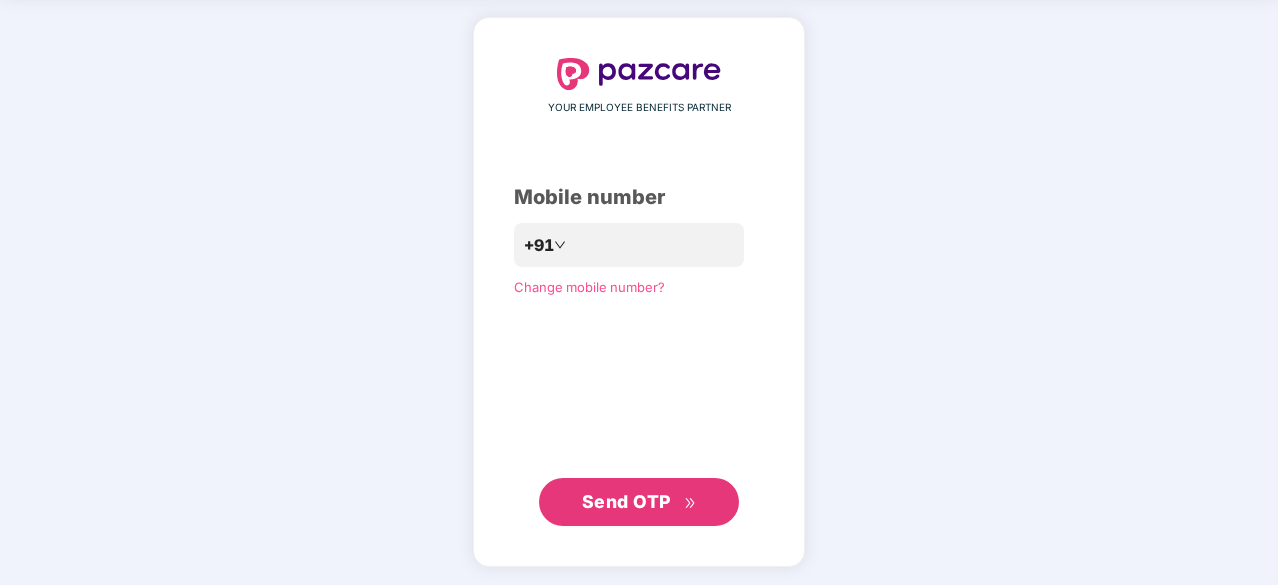 click on "Send OTP" at bounding box center [626, 501] 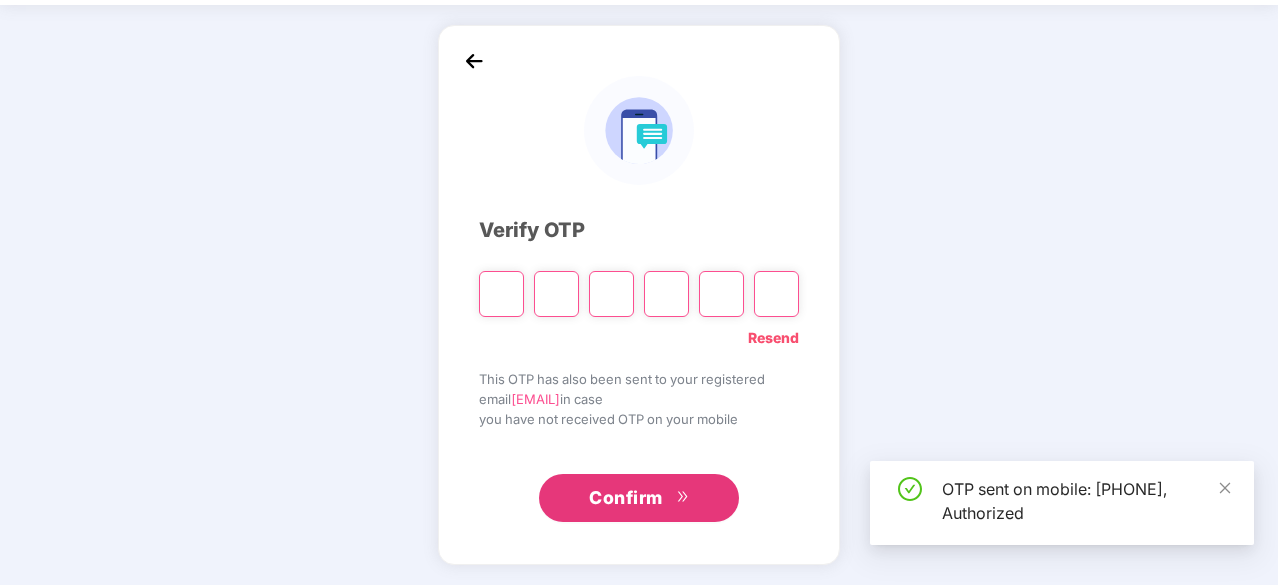 scroll, scrollTop: 66, scrollLeft: 0, axis: vertical 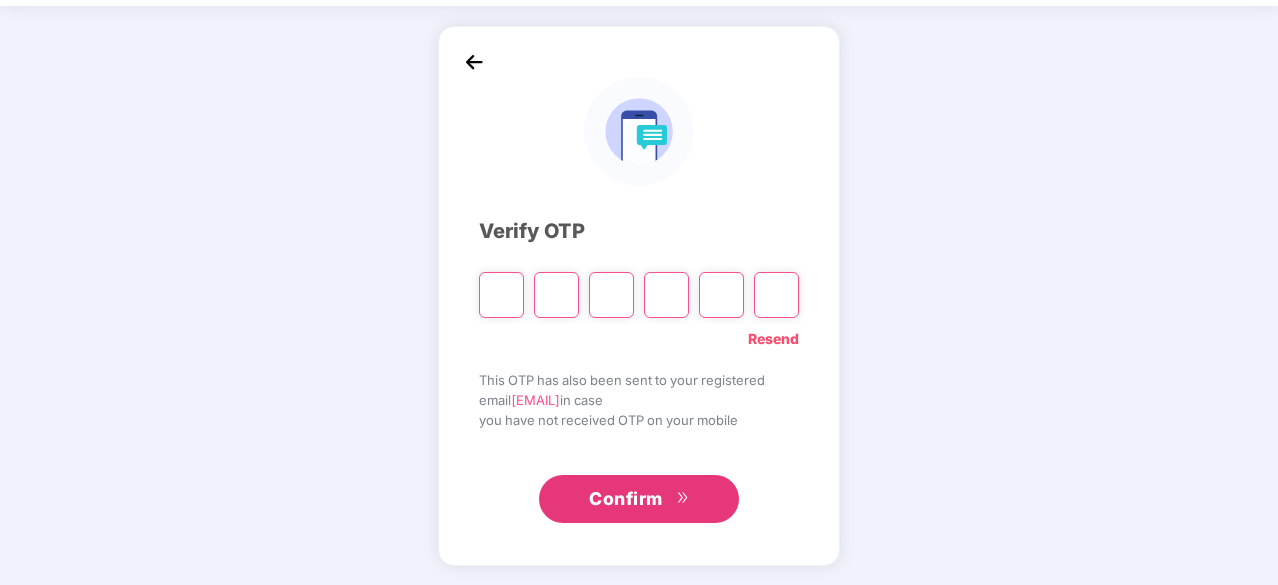type on "*" 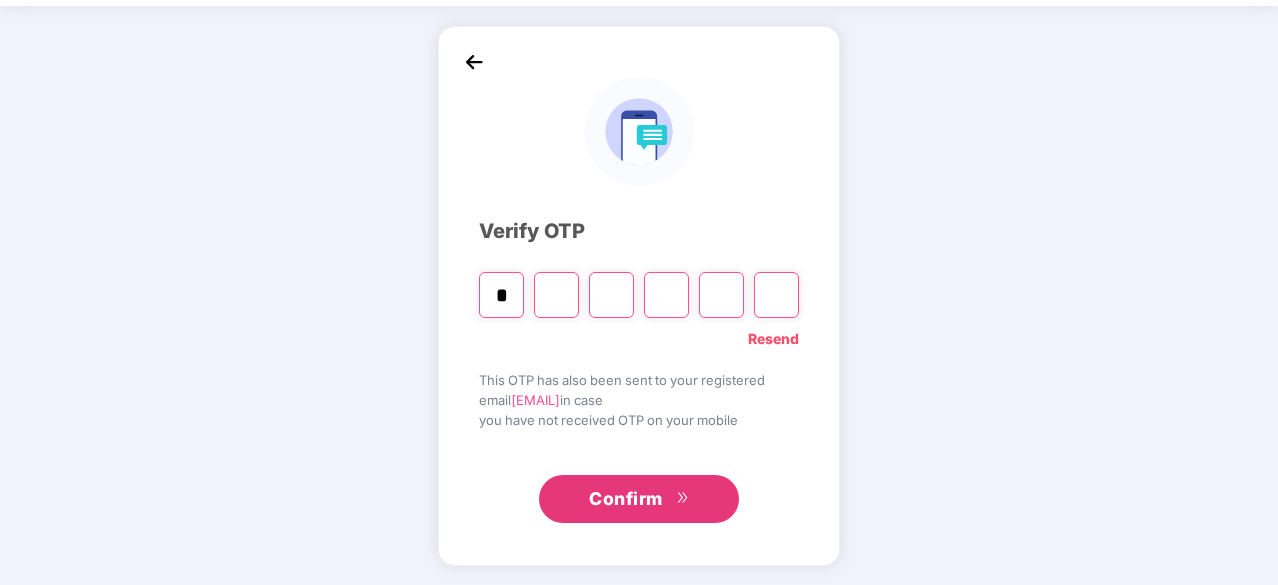 type on "*" 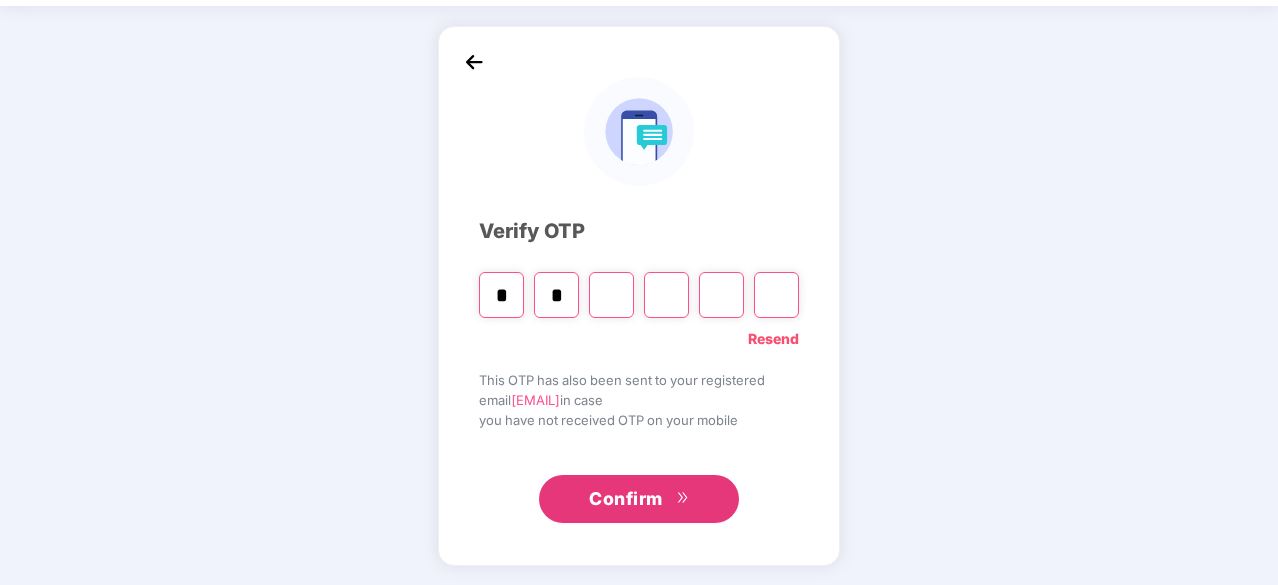 type on "*" 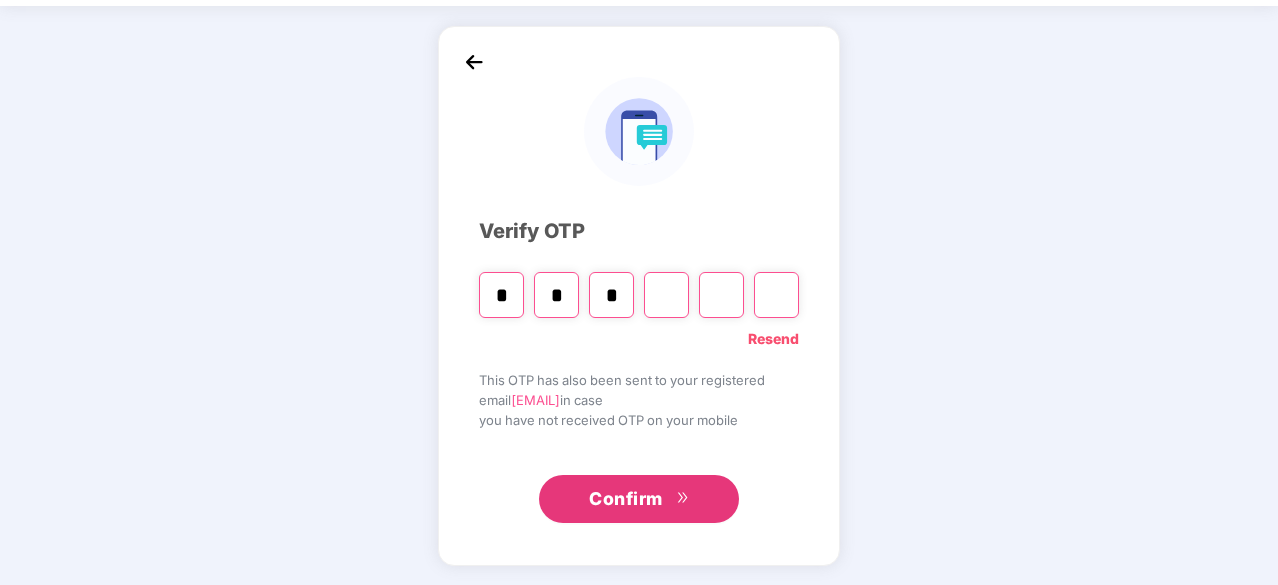 type on "*" 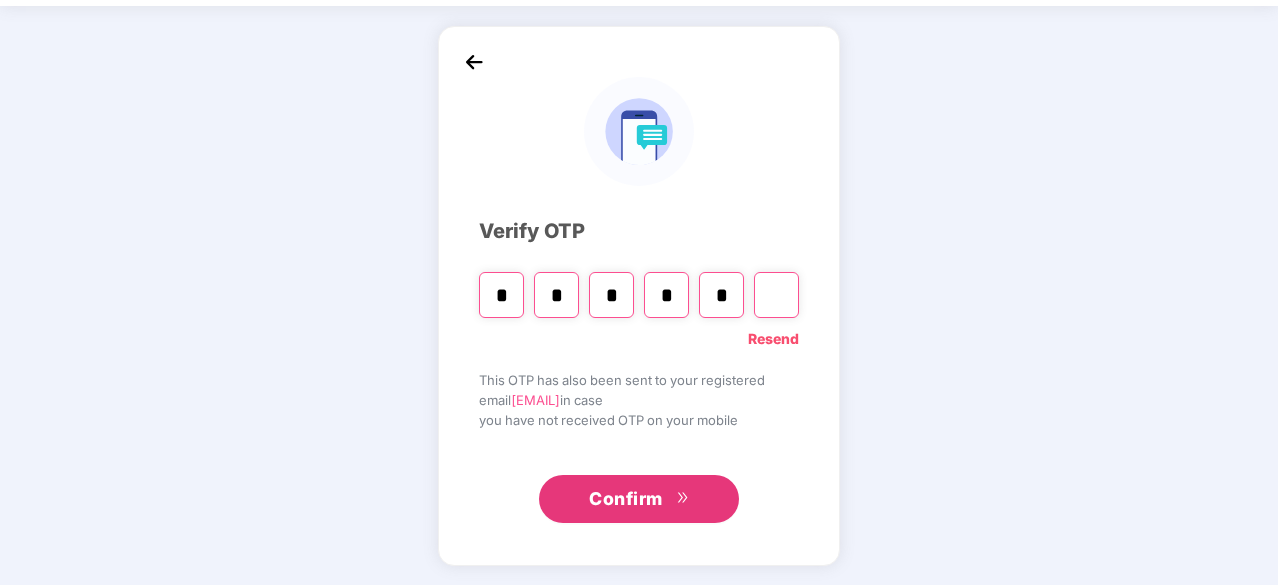 type on "*" 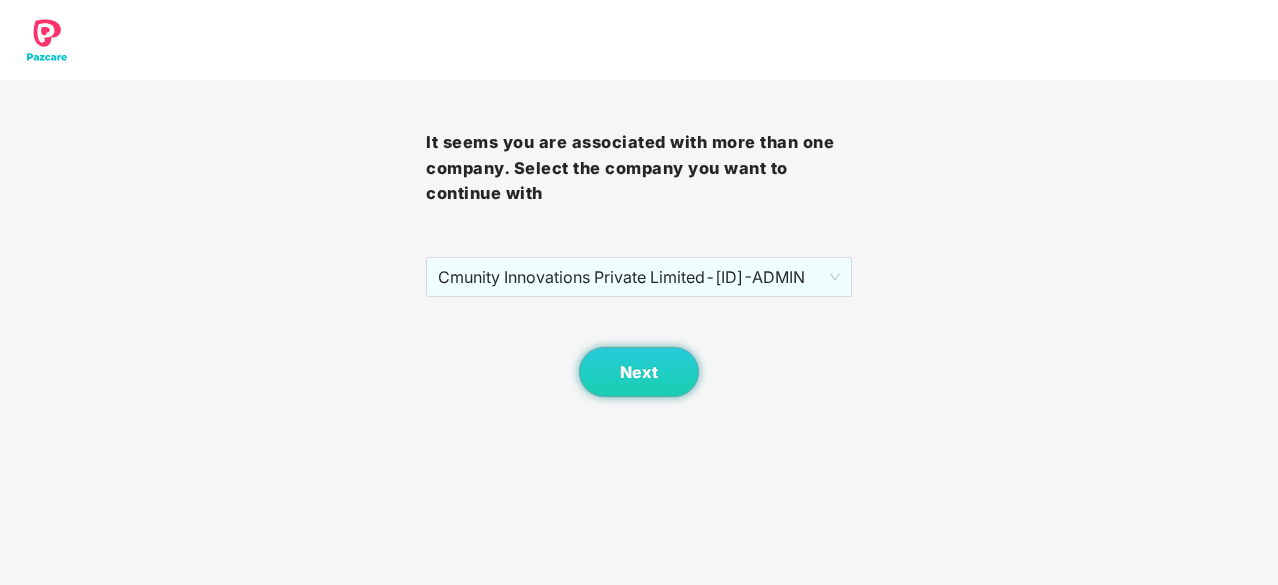 scroll, scrollTop: 0, scrollLeft: 0, axis: both 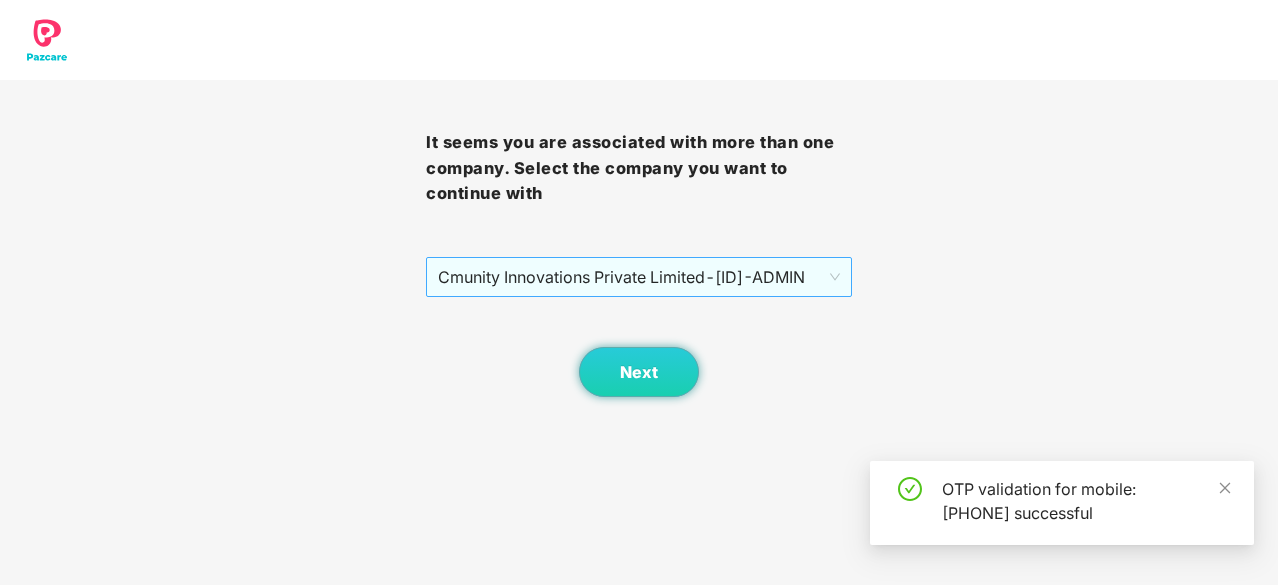 click on "Cmunity Innovations Private Limited  -  CM101525  -  ADMIN" at bounding box center (639, 277) 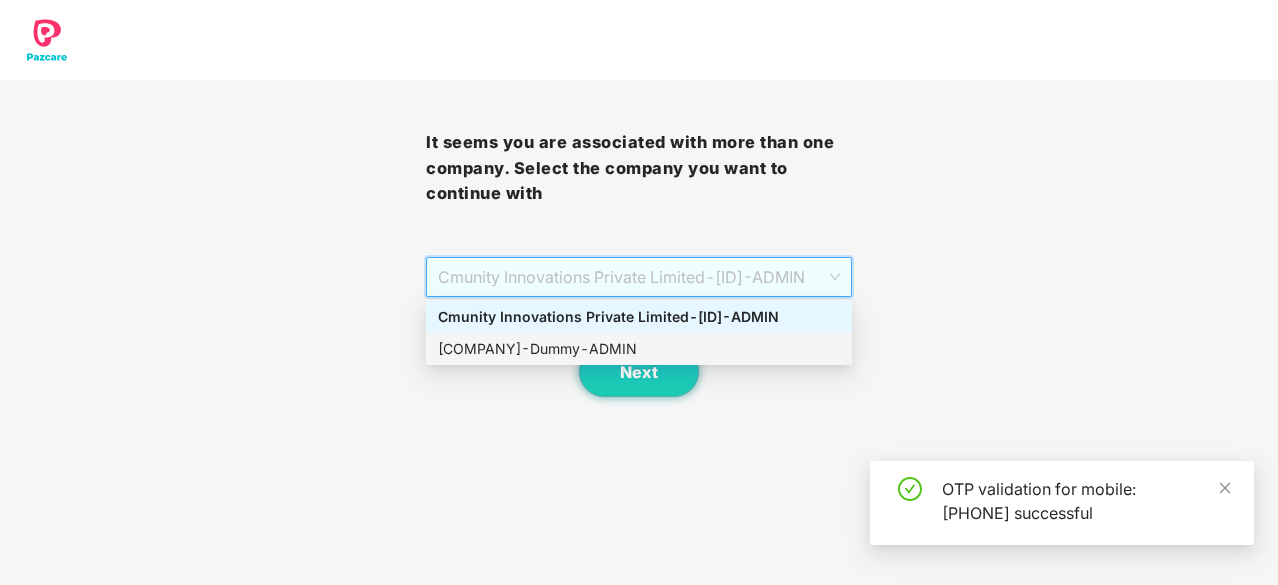 click on "RASHANBOX RETAIL PRIVATE LIMITED  -  Dummy  -  ADMIN" at bounding box center [639, 349] 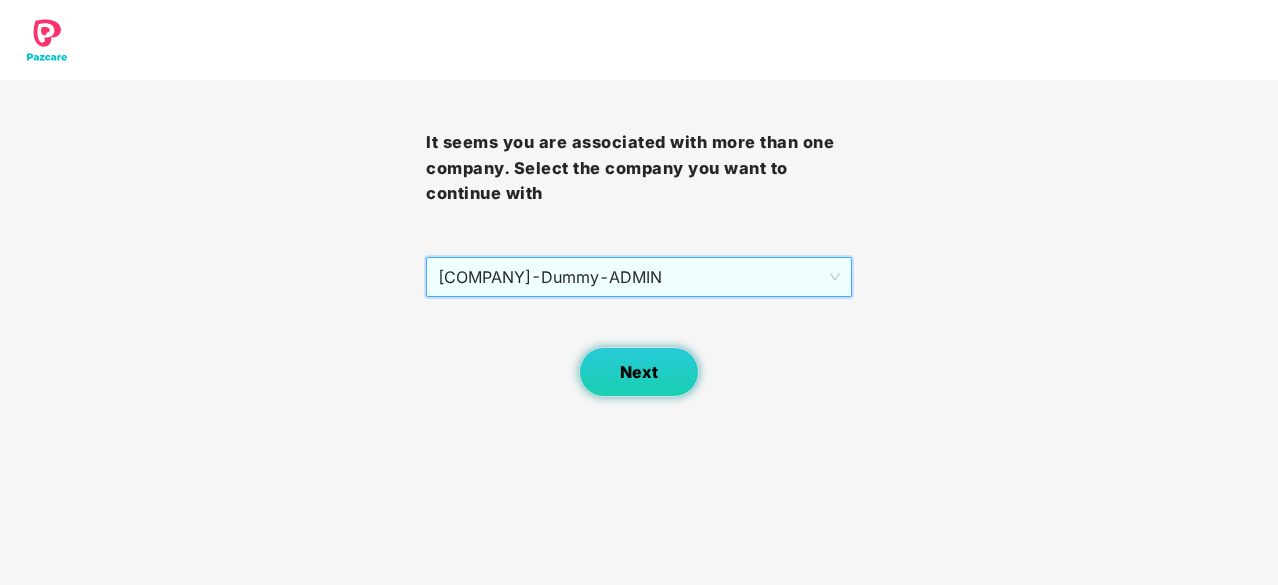 click on "Next" at bounding box center (639, 372) 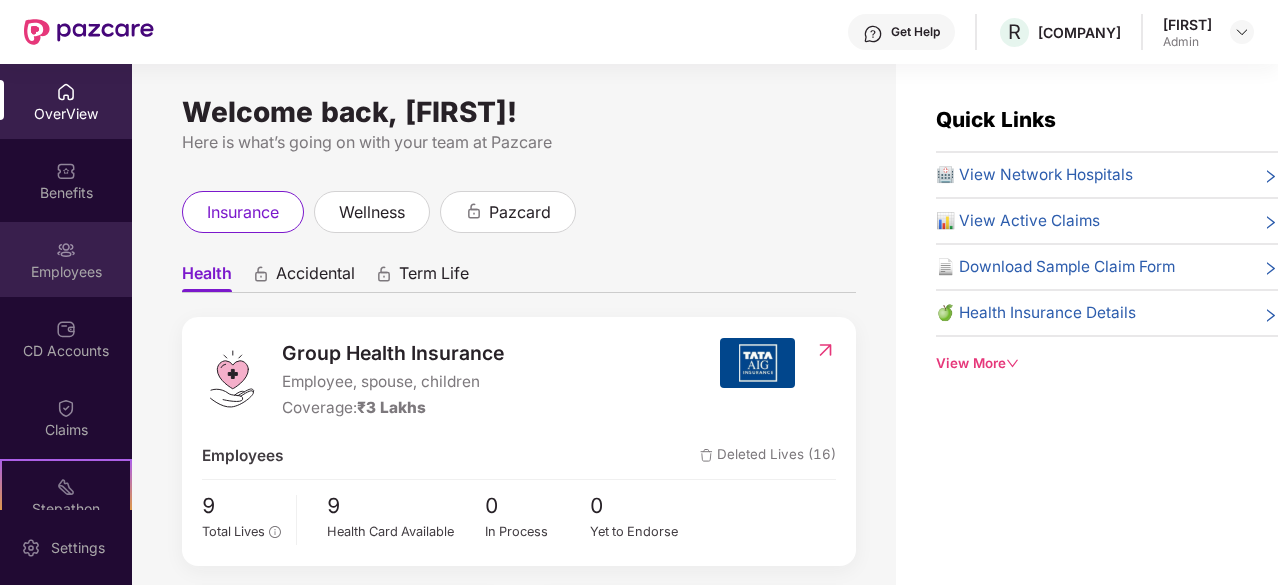 click on "Employees" at bounding box center [66, 259] 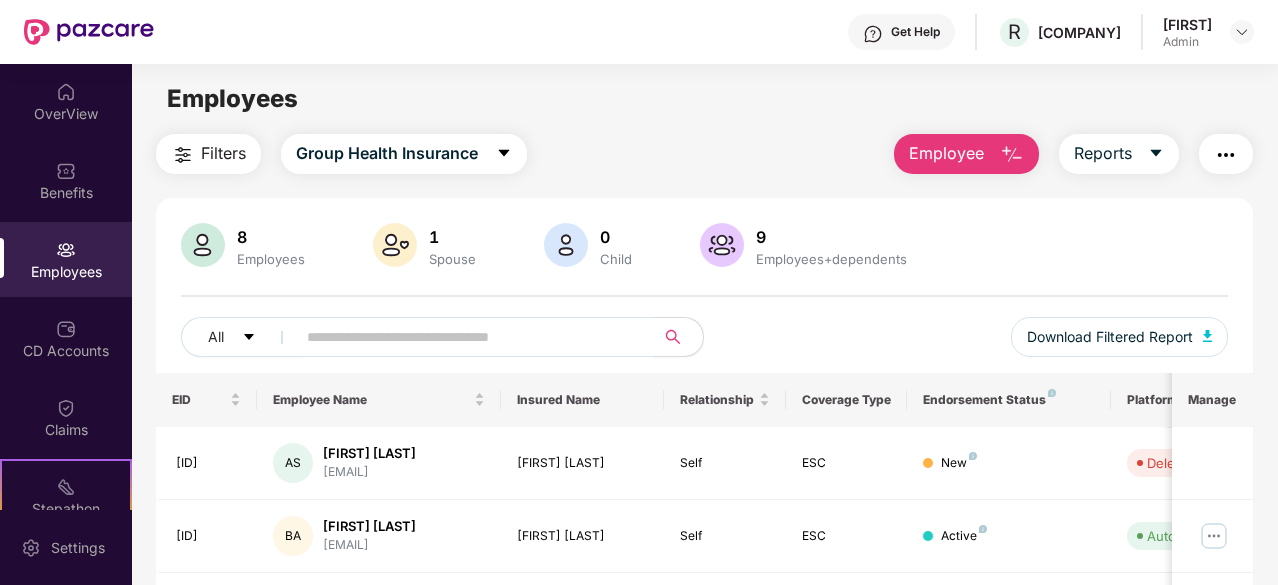 click on "Employee" at bounding box center (966, 154) 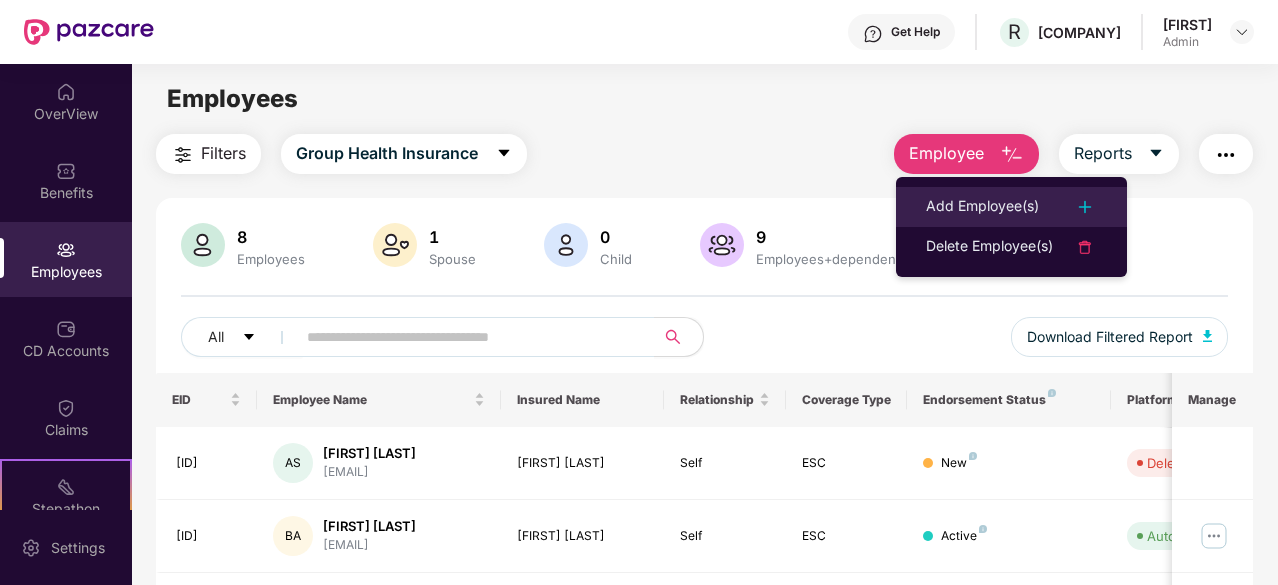 click on "Add Employee(s)" at bounding box center (982, 207) 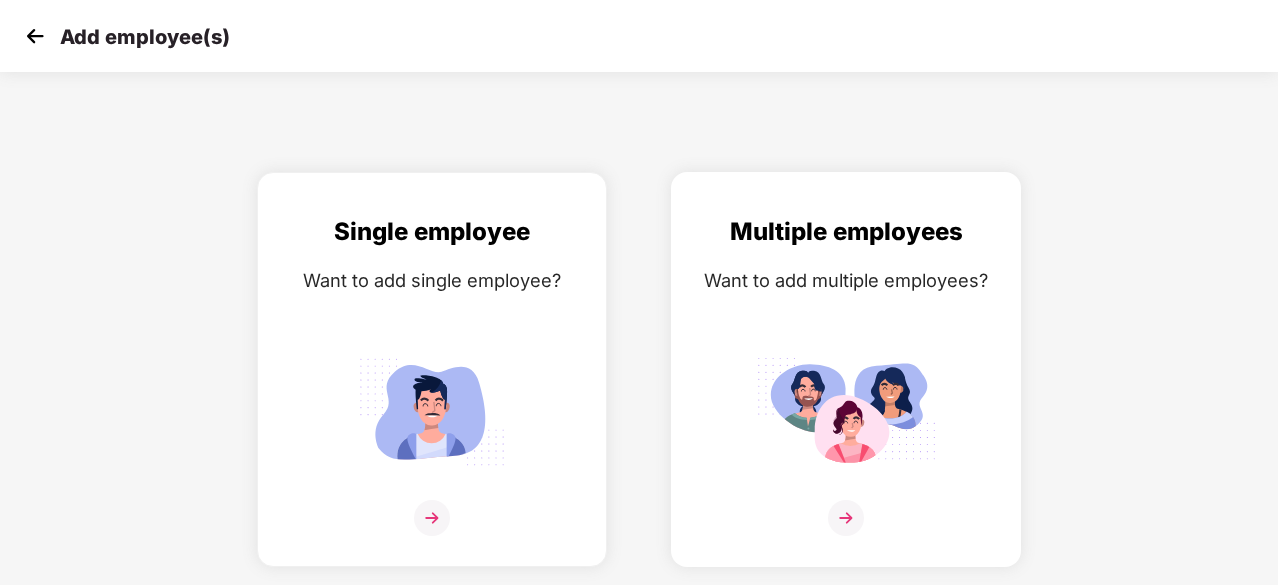 click on "Want to add multiple employees?" at bounding box center (846, 280) 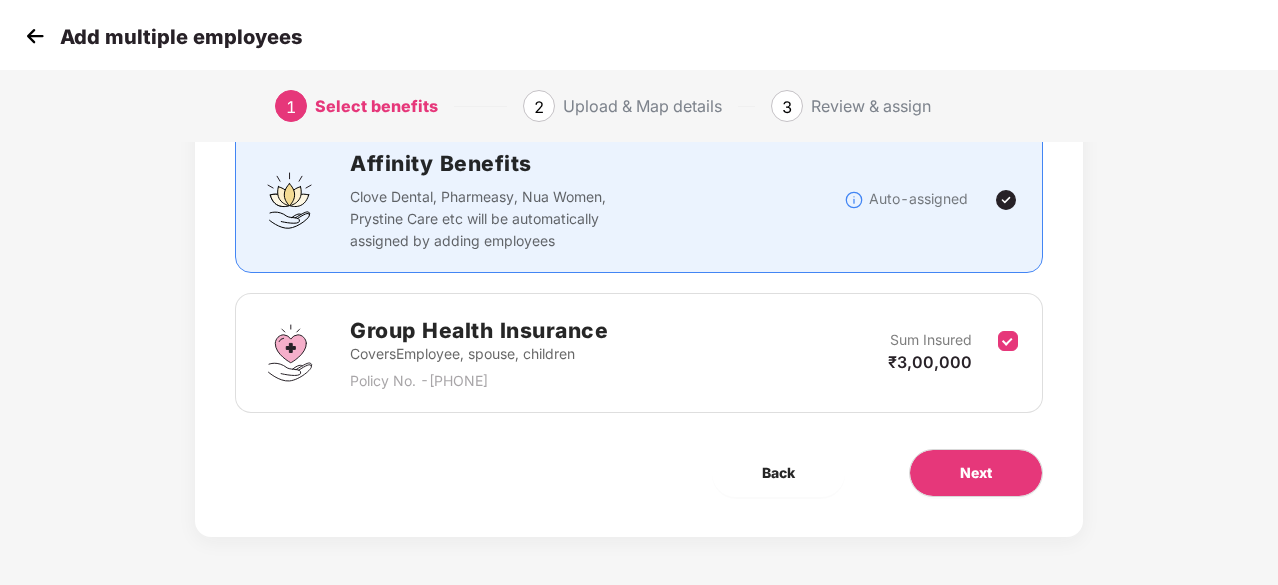 scroll, scrollTop: 10, scrollLeft: 0, axis: vertical 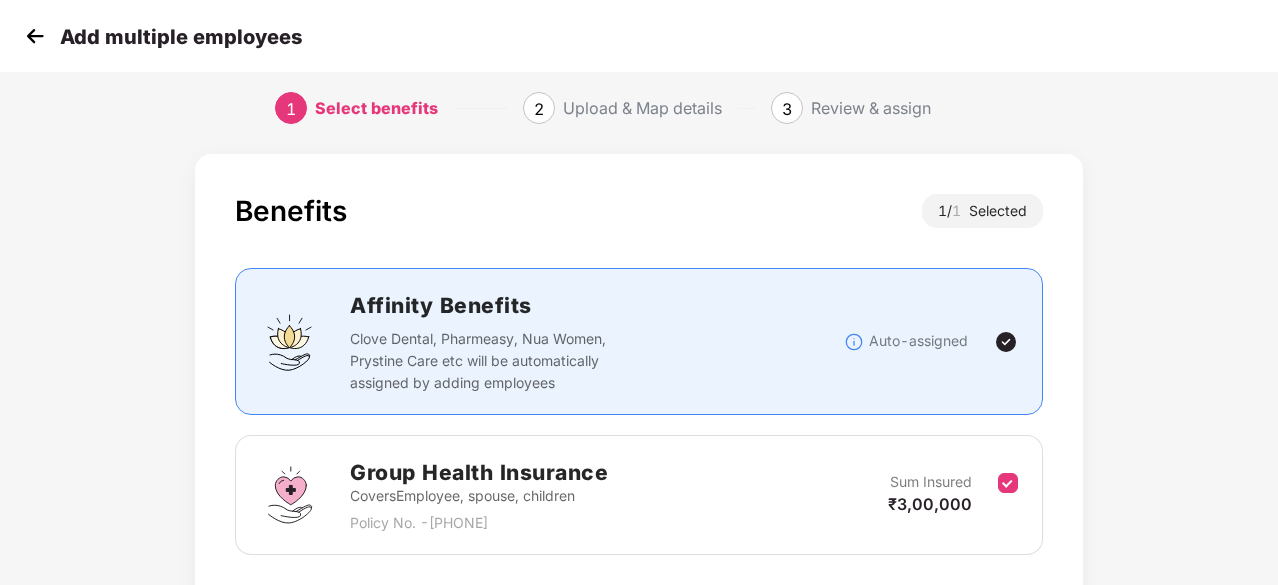 click on "Upload & Map details" at bounding box center [642, 108] 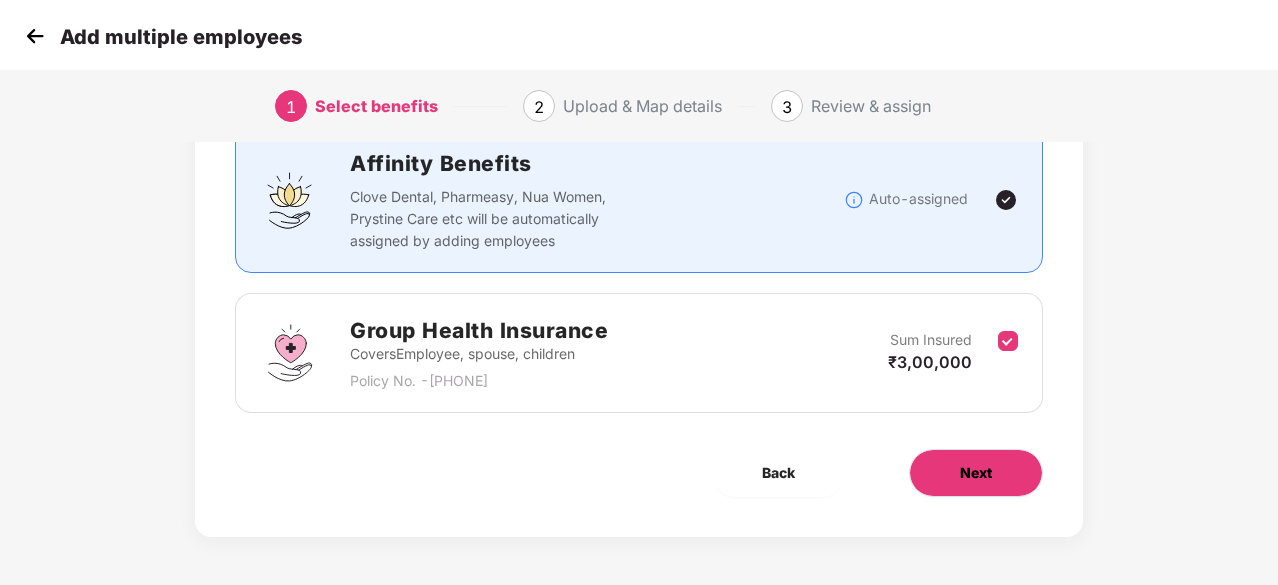 click on "Next" at bounding box center (976, 473) 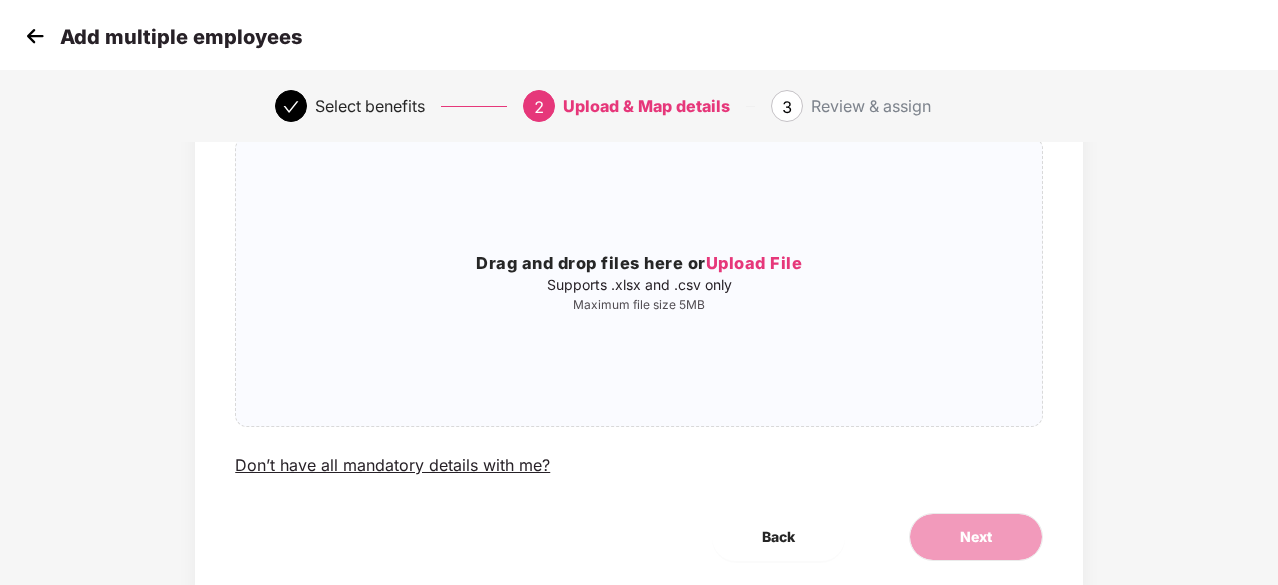 scroll, scrollTop: 0, scrollLeft: 0, axis: both 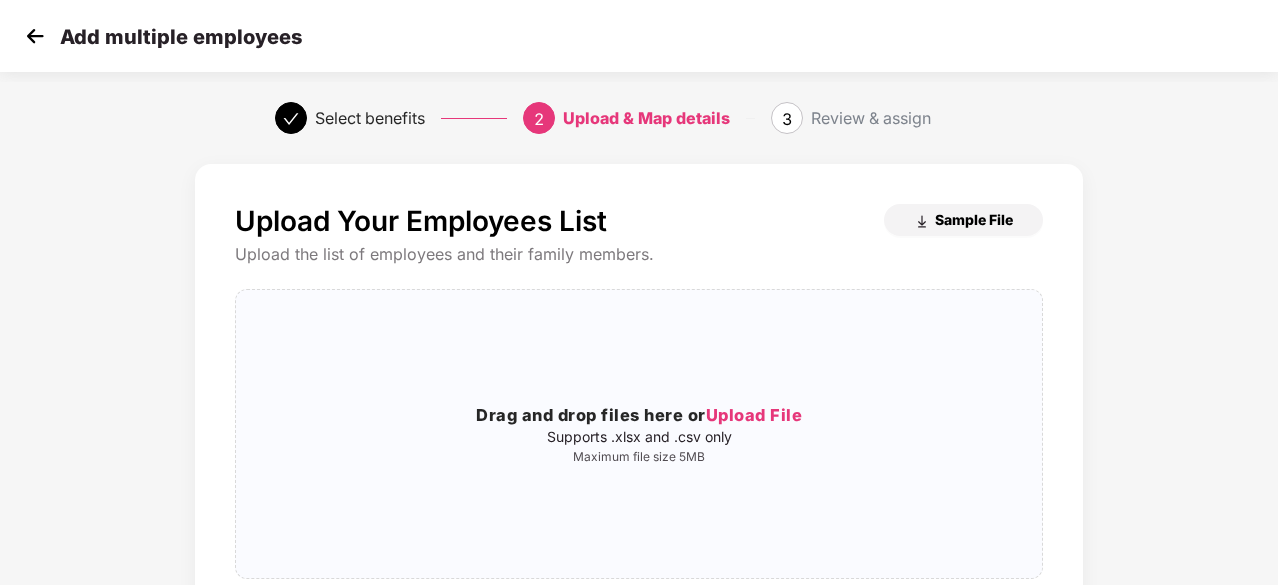 click on "Sample File" at bounding box center (974, 219) 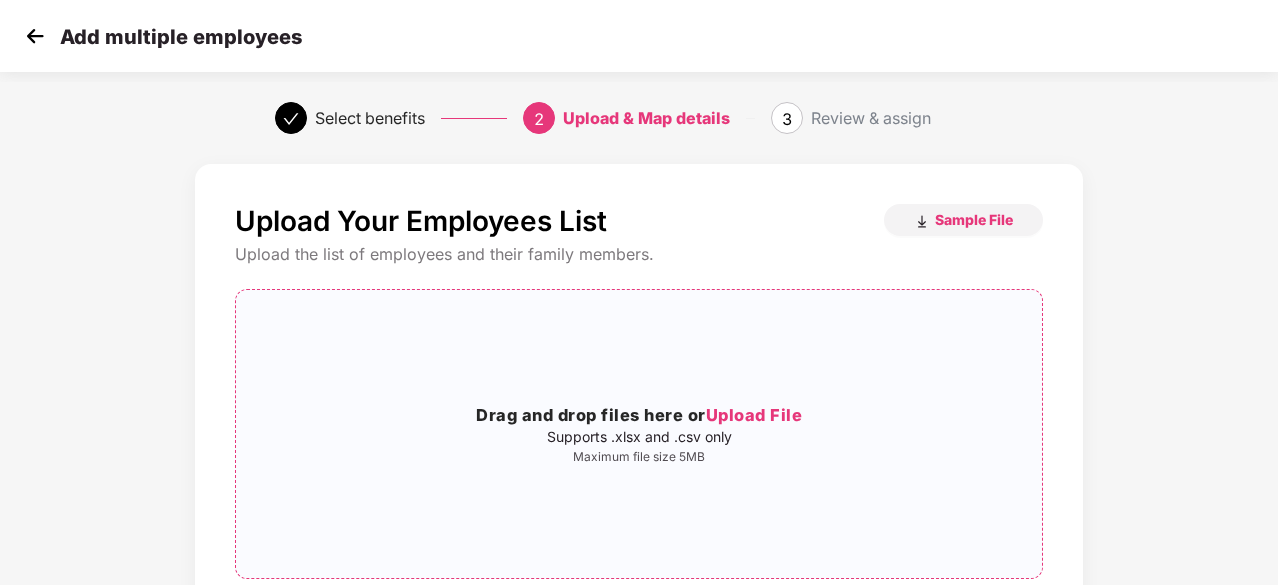 click on "Drag and drop files here or  Upload File Supports .xlsx and .csv only Maximum file size 5MB" at bounding box center (639, 434) 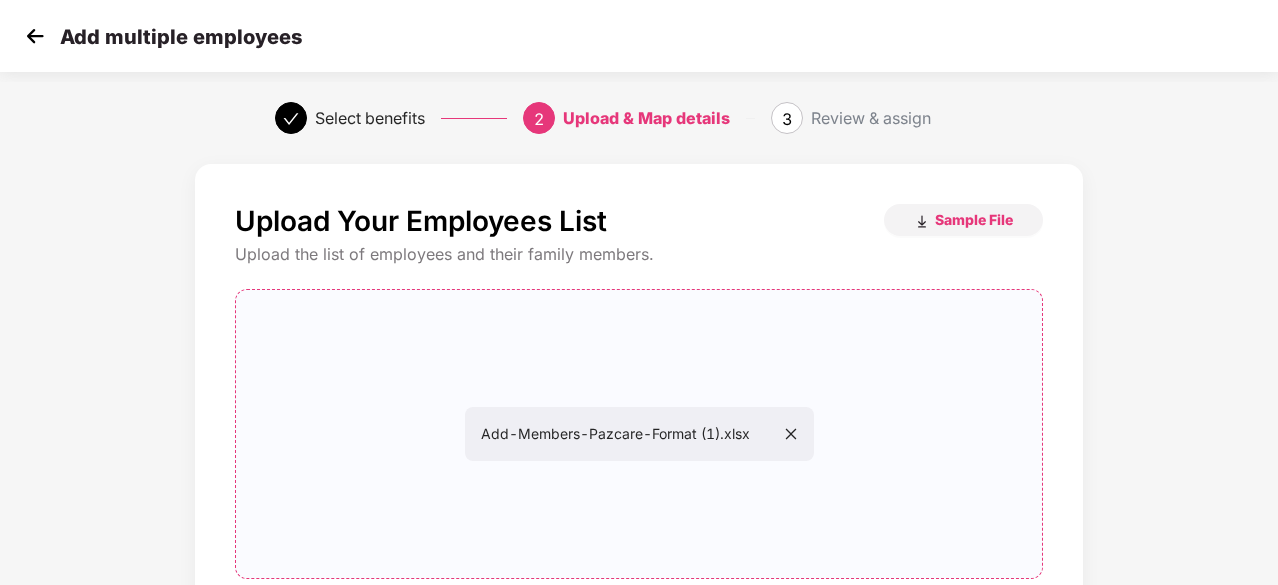 scroll, scrollTop: 218, scrollLeft: 0, axis: vertical 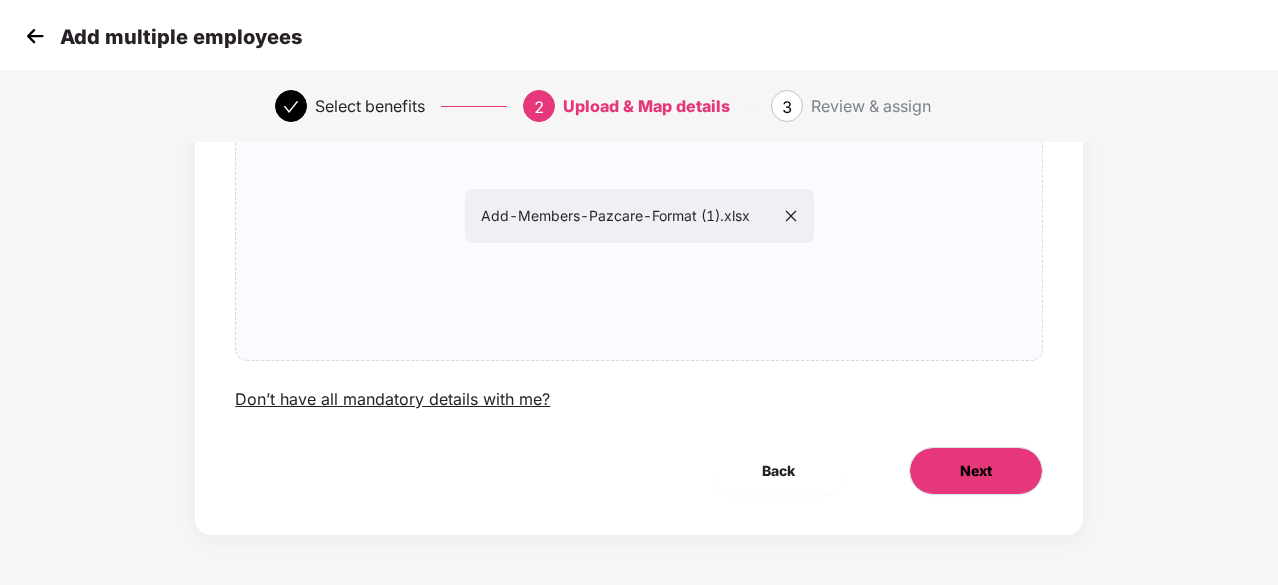 click on "Next" at bounding box center (976, 471) 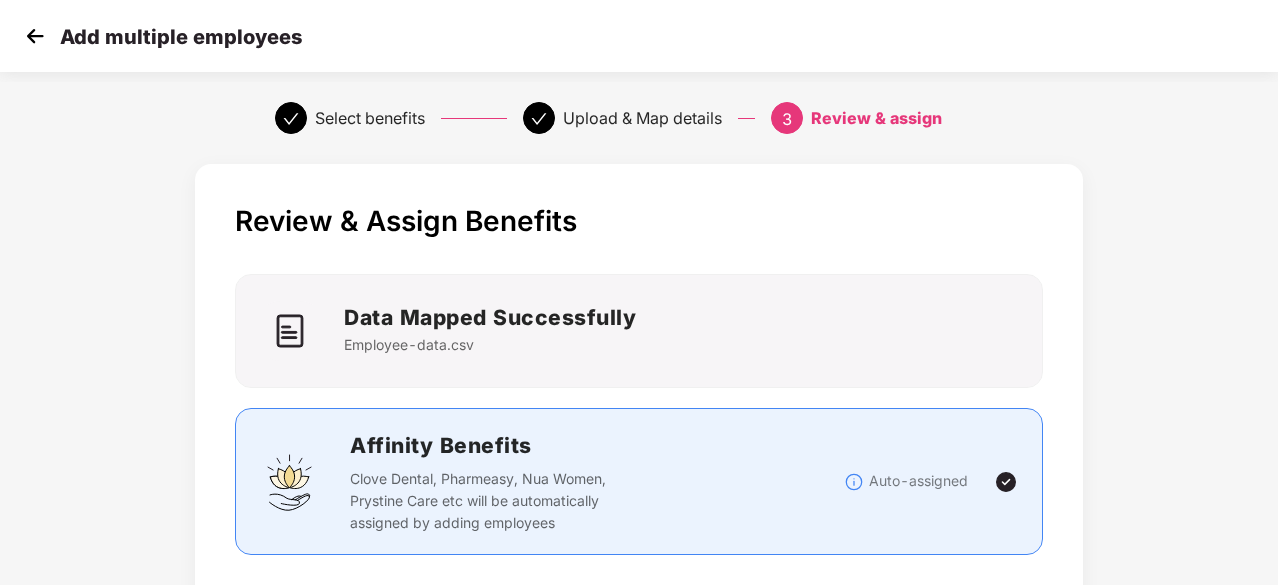 scroll, scrollTop: 549, scrollLeft: 0, axis: vertical 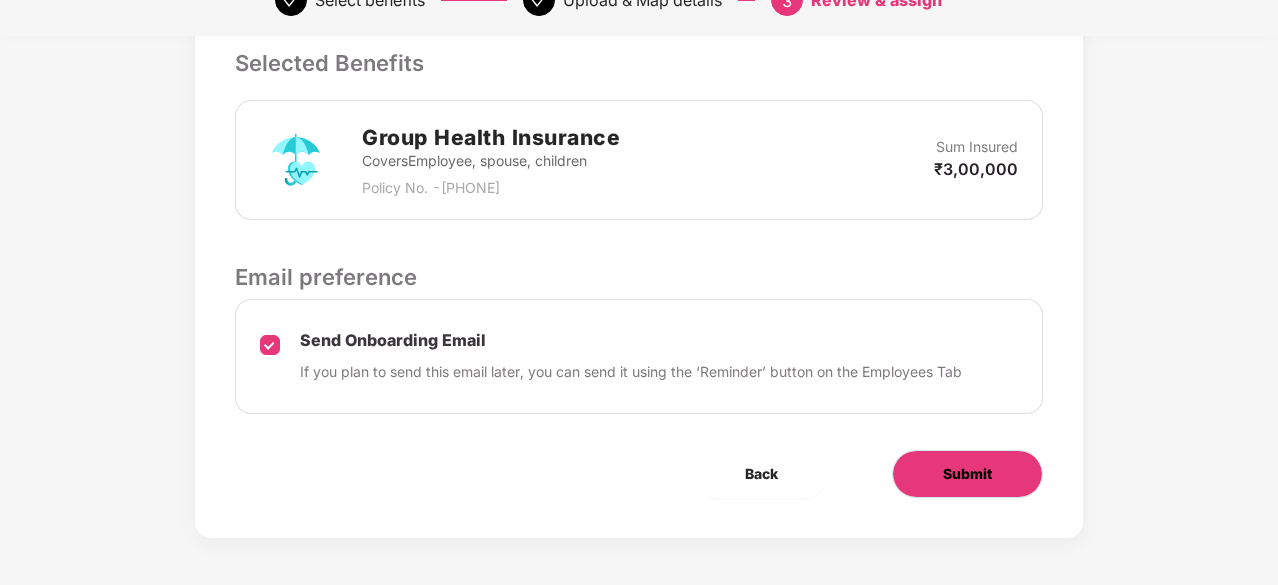 click on "Submit" at bounding box center (967, 474) 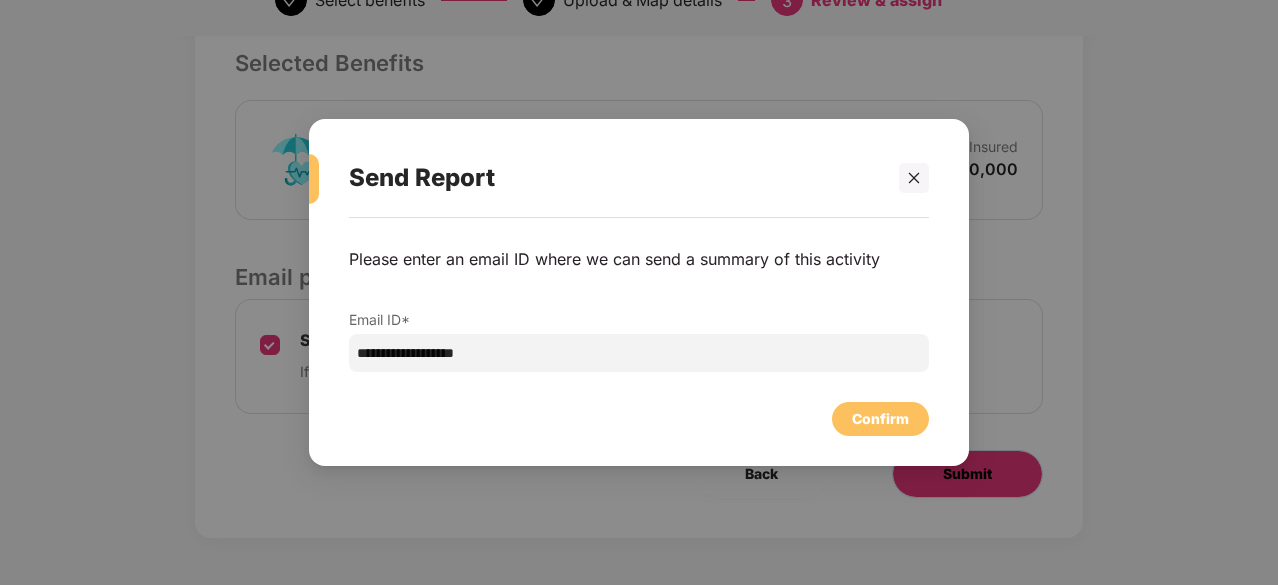 scroll, scrollTop: 0, scrollLeft: 0, axis: both 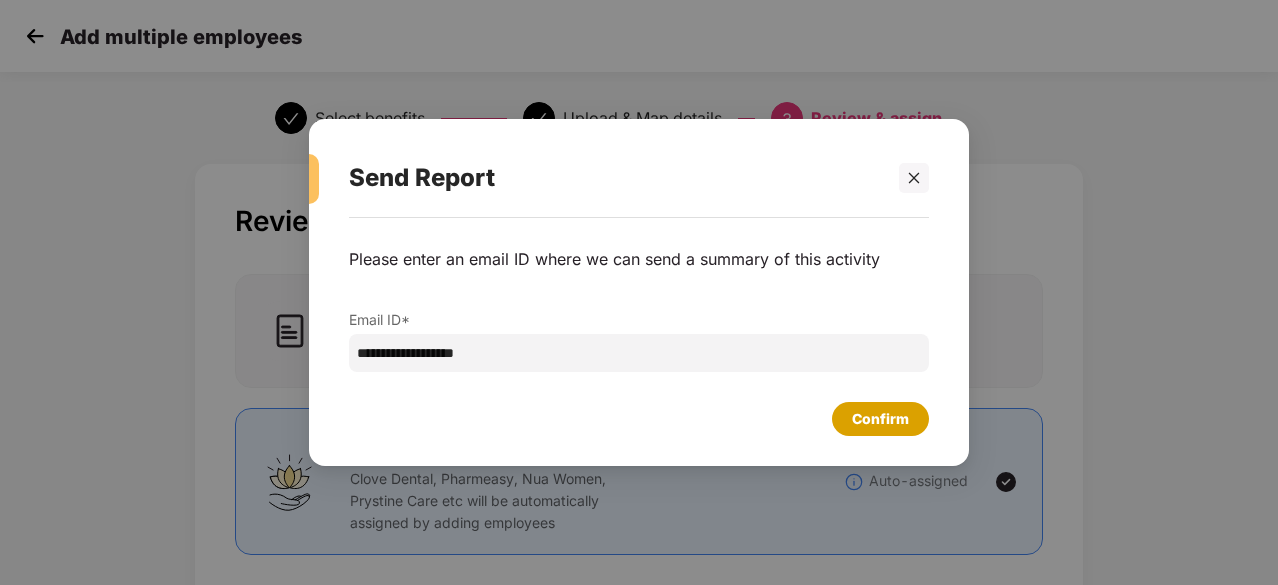 click on "Confirm" at bounding box center (880, 419) 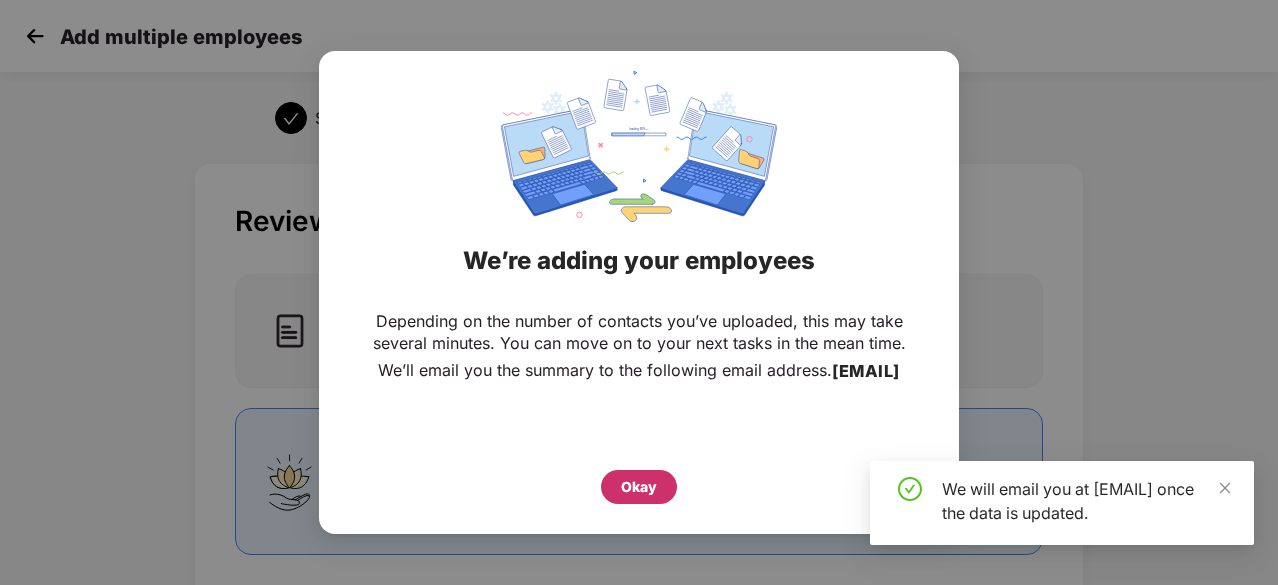 click on "Okay" at bounding box center (639, 487) 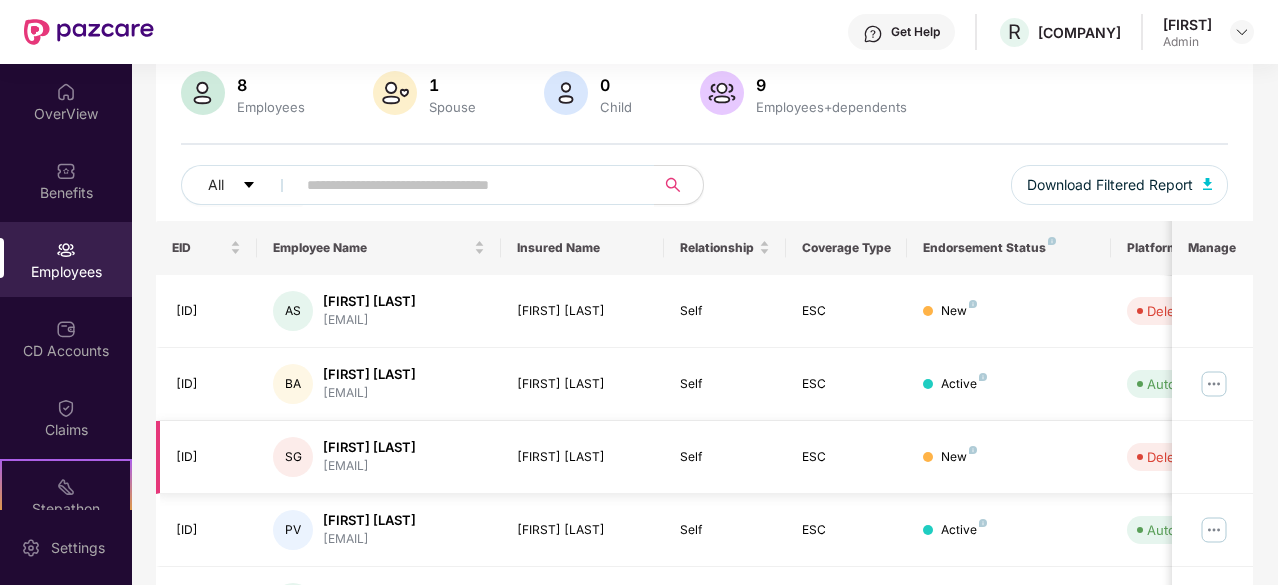 scroll, scrollTop: 0, scrollLeft: 0, axis: both 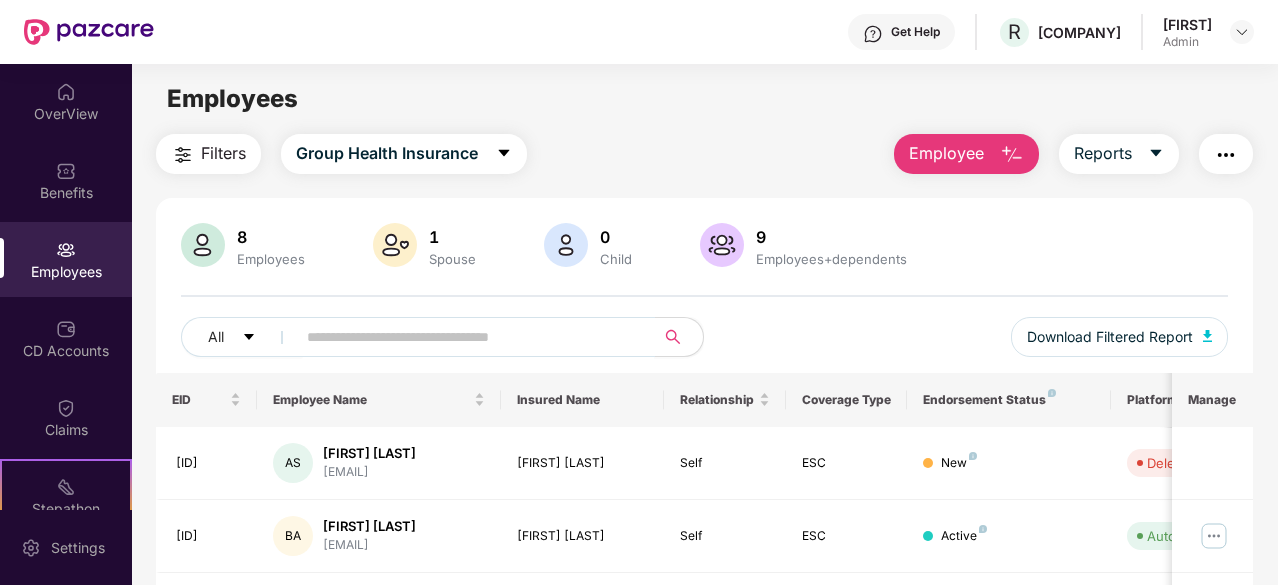 click at bounding box center [467, 337] 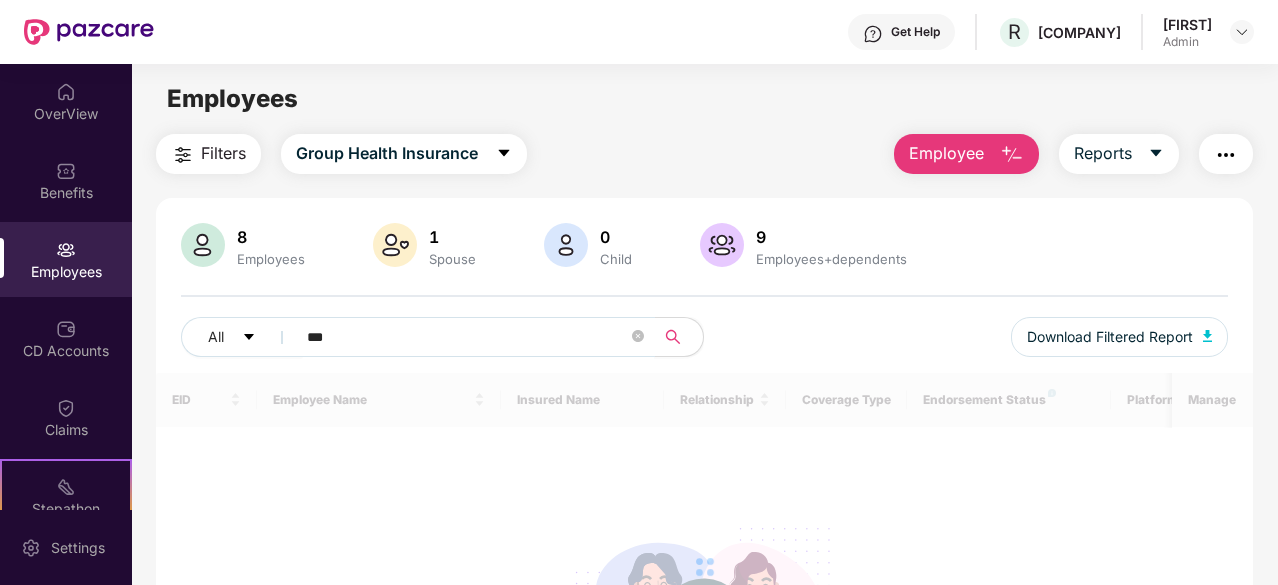 type on "****" 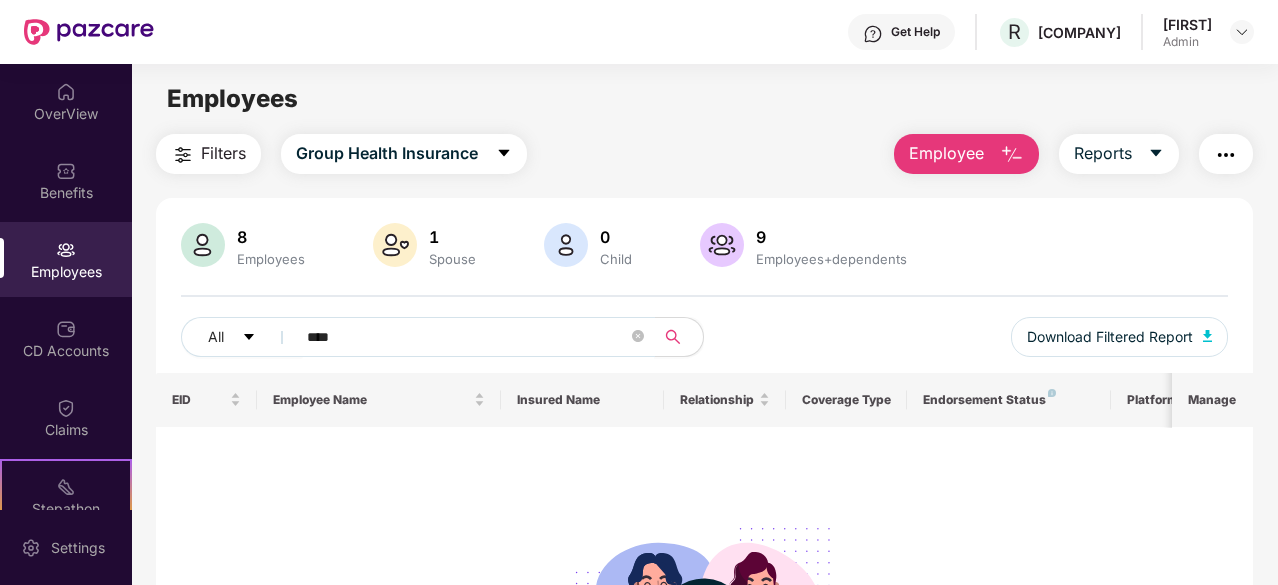 drag, startPoint x: 383, startPoint y: 337, endPoint x: 294, endPoint y: 331, distance: 89.20202 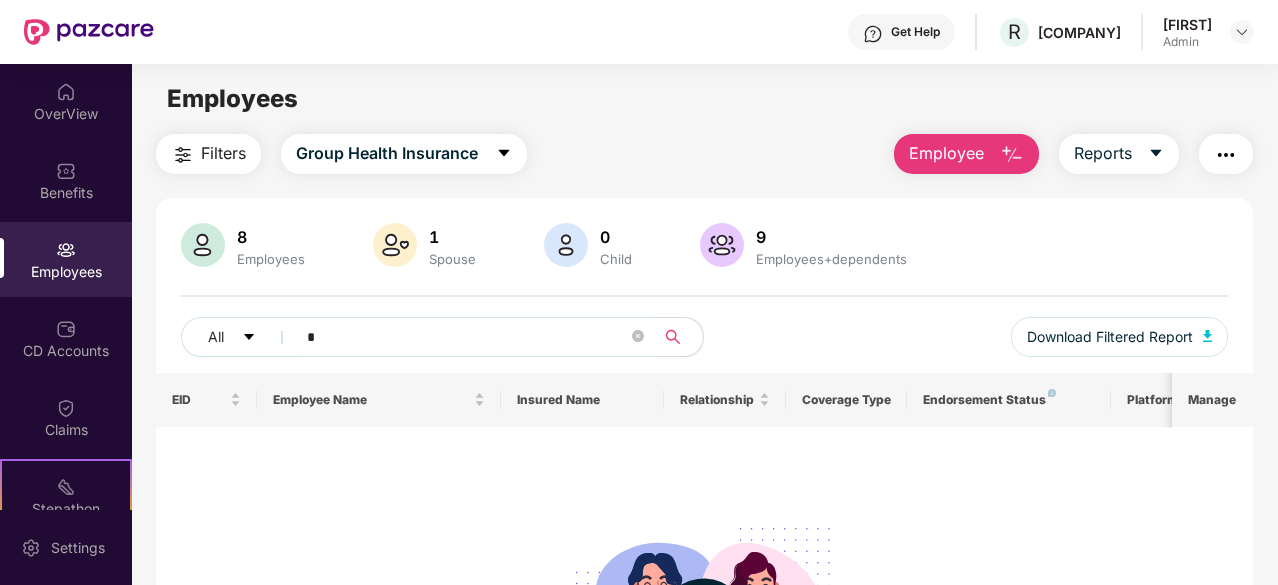 type on "*" 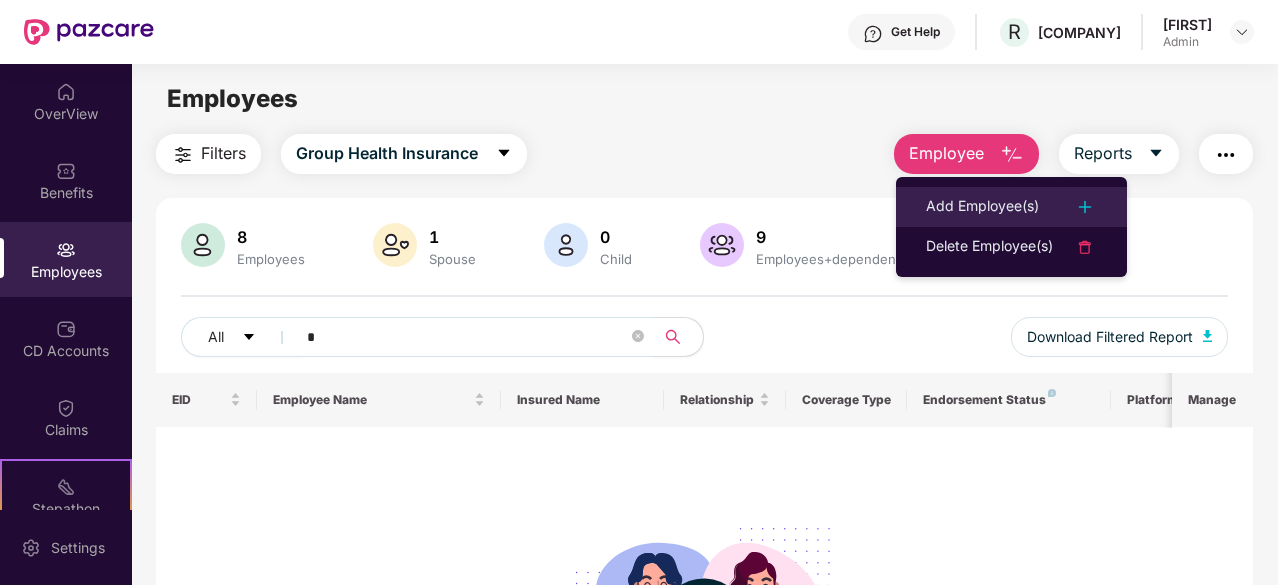 click on "Add Employee(s)" at bounding box center (982, 207) 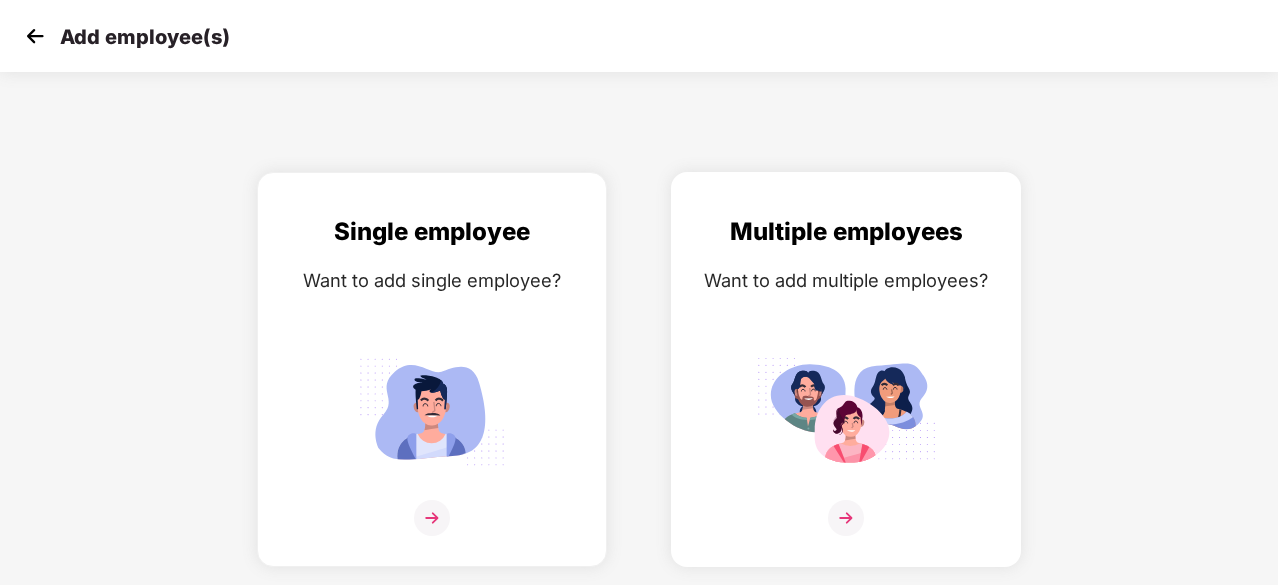 click on "Want to add multiple employees?" at bounding box center (846, 280) 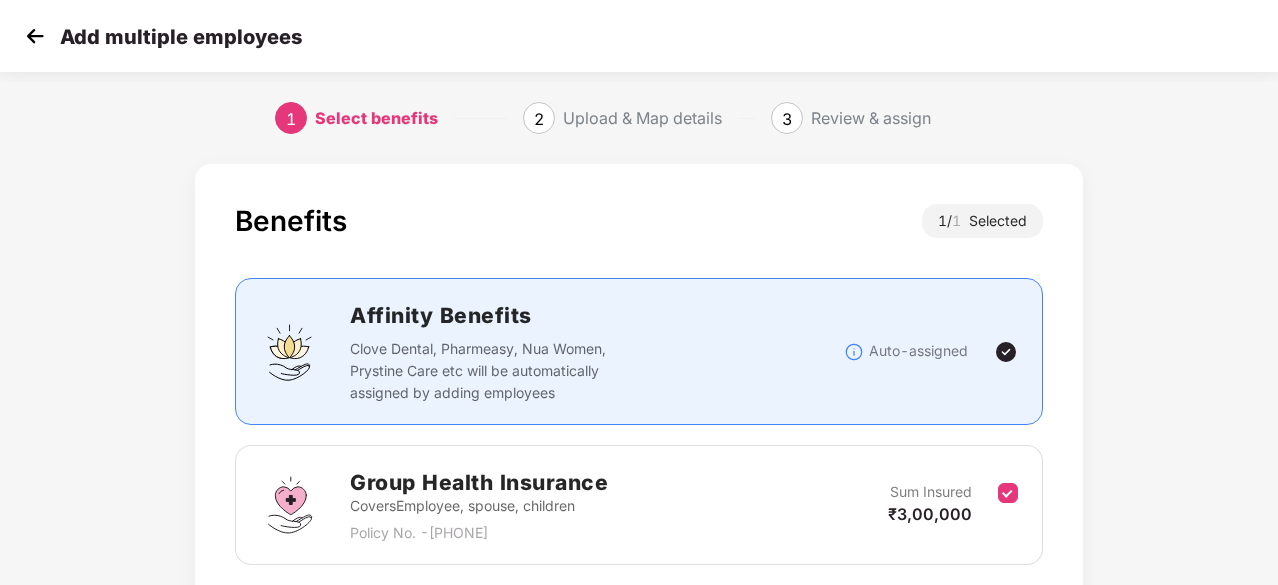 scroll, scrollTop: 152, scrollLeft: 0, axis: vertical 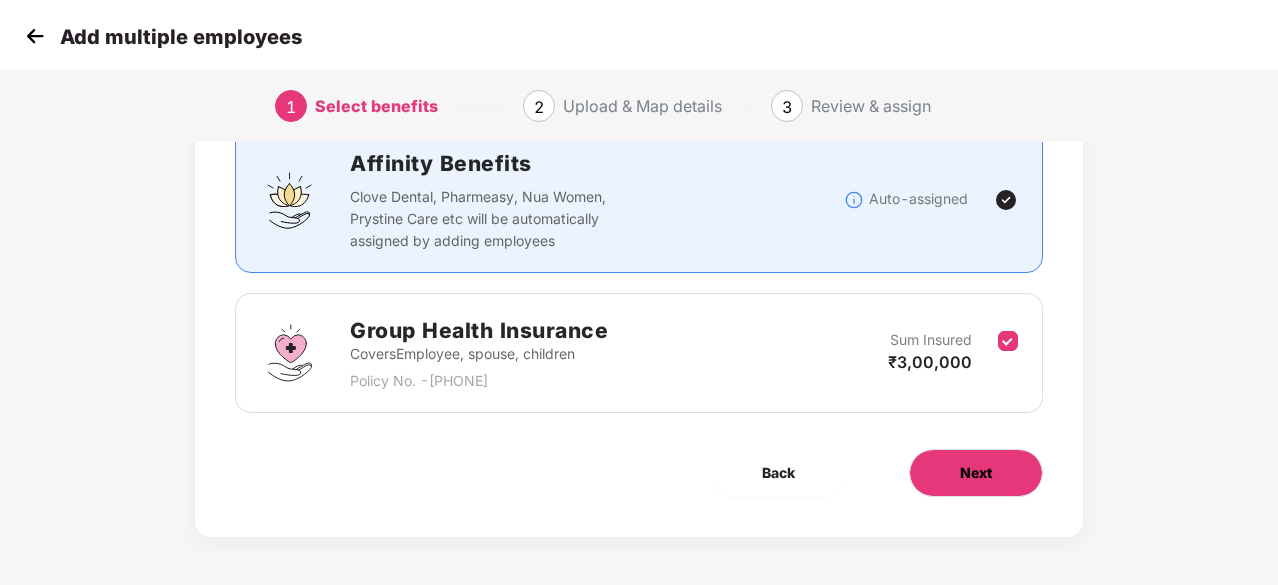 click on "Next" at bounding box center (976, 473) 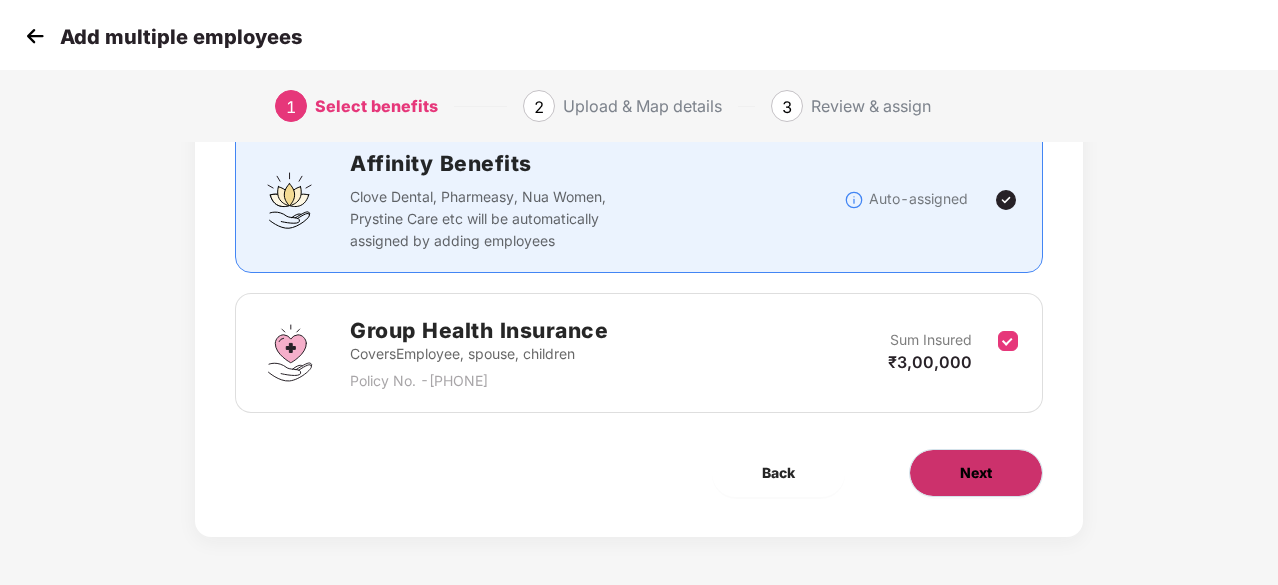 scroll, scrollTop: 0, scrollLeft: 0, axis: both 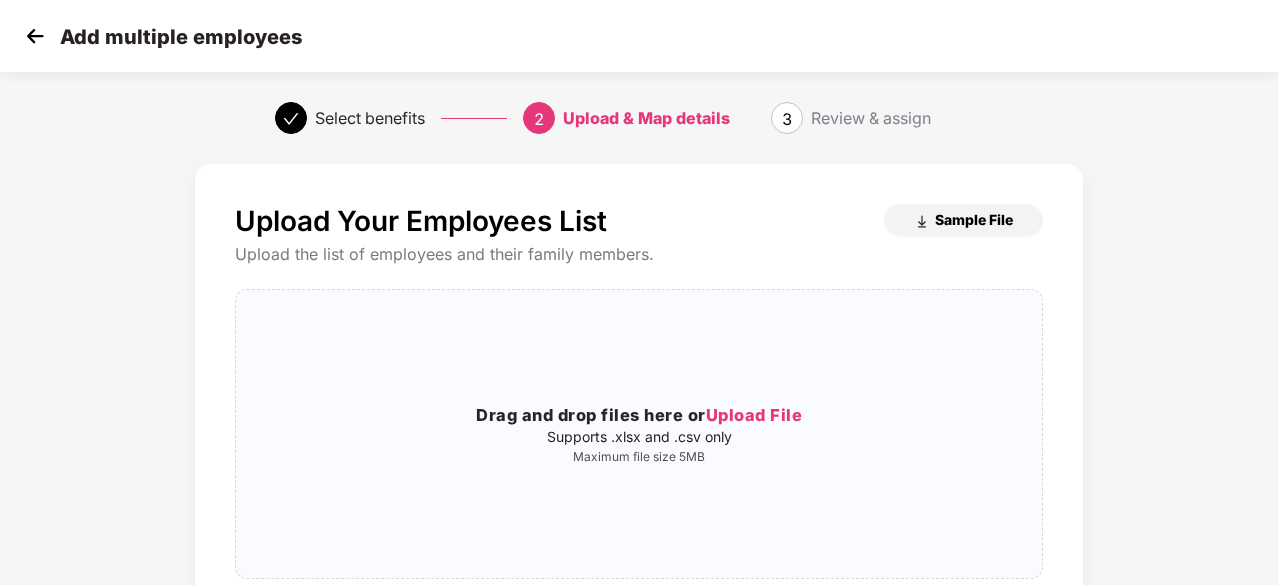 click on "Sample File" at bounding box center [974, 219] 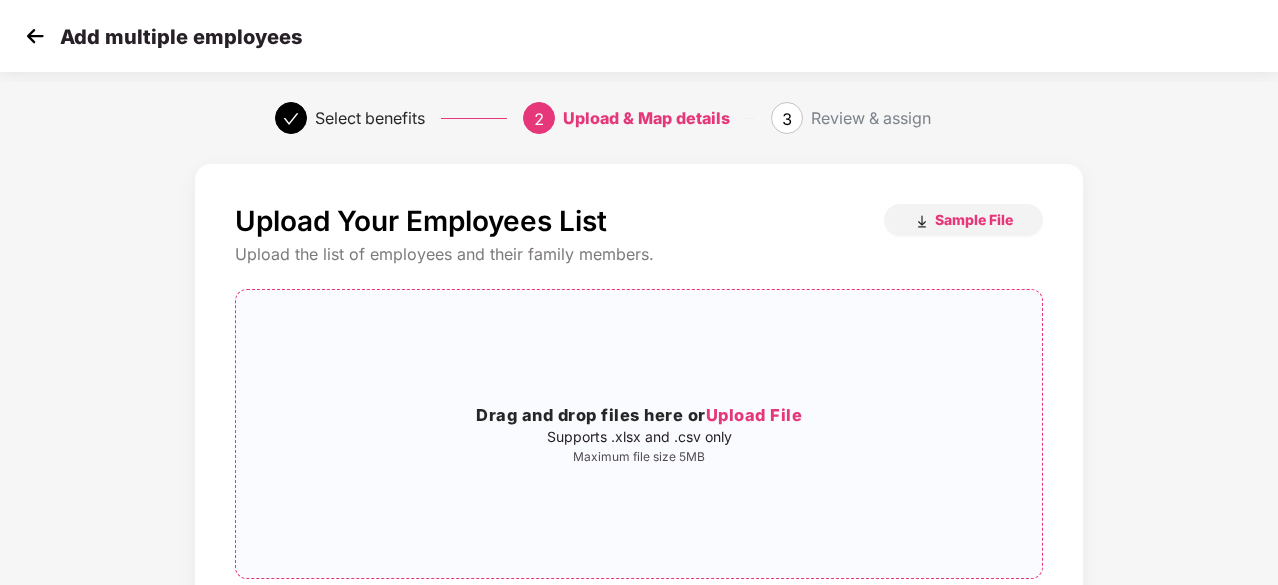 click on "Upload File" at bounding box center (754, 415) 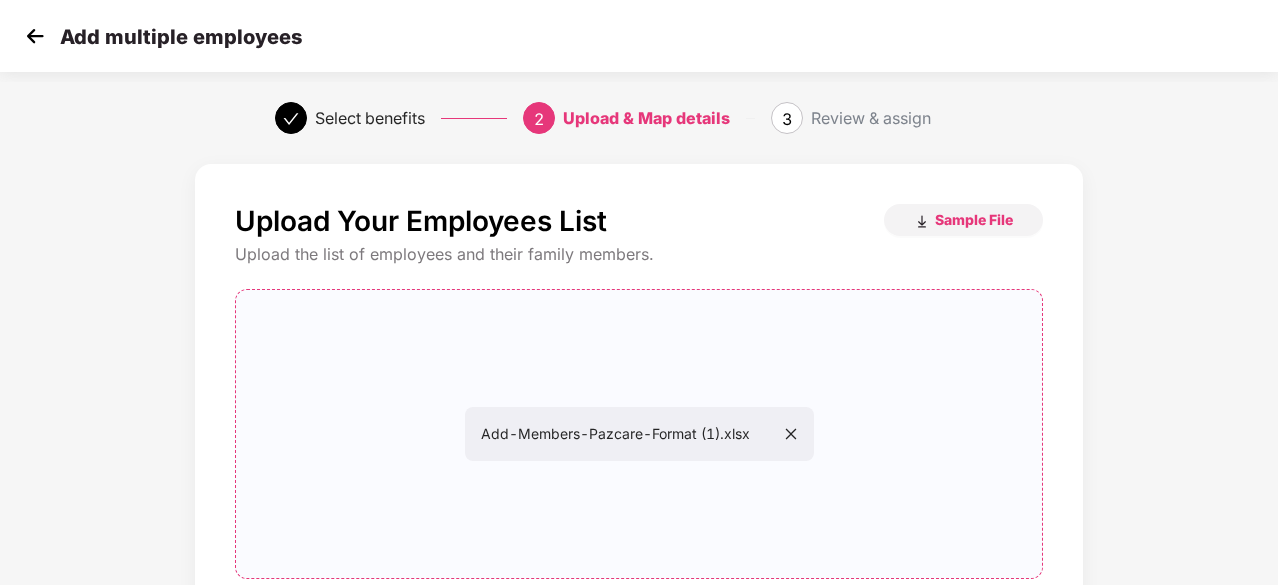 scroll, scrollTop: 218, scrollLeft: 0, axis: vertical 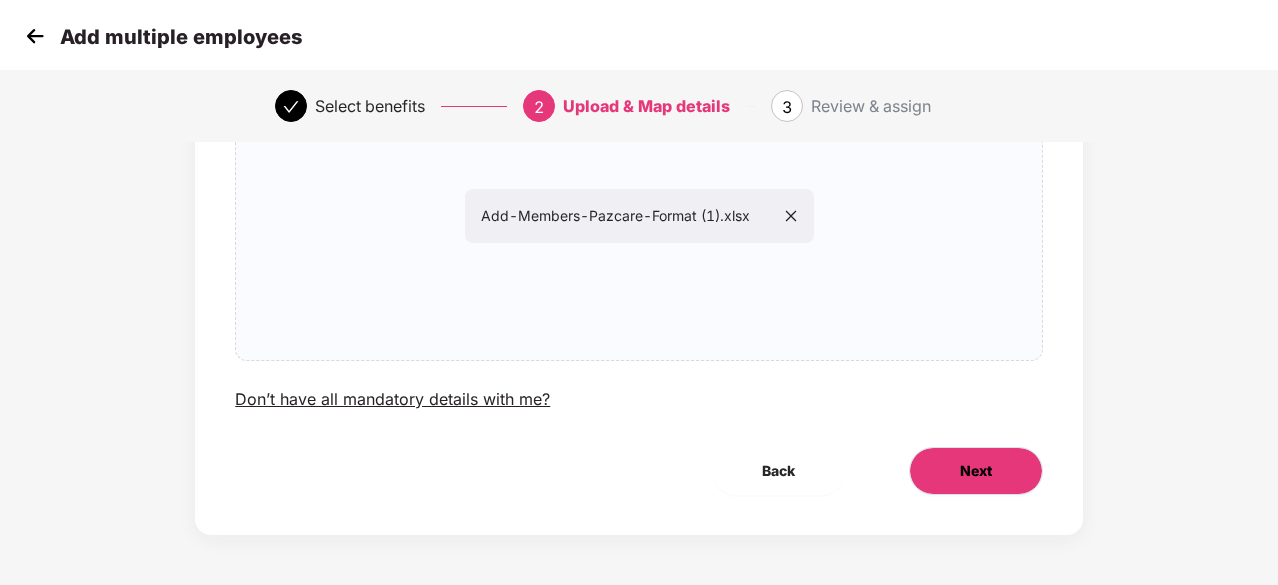 click on "Next" at bounding box center (976, 471) 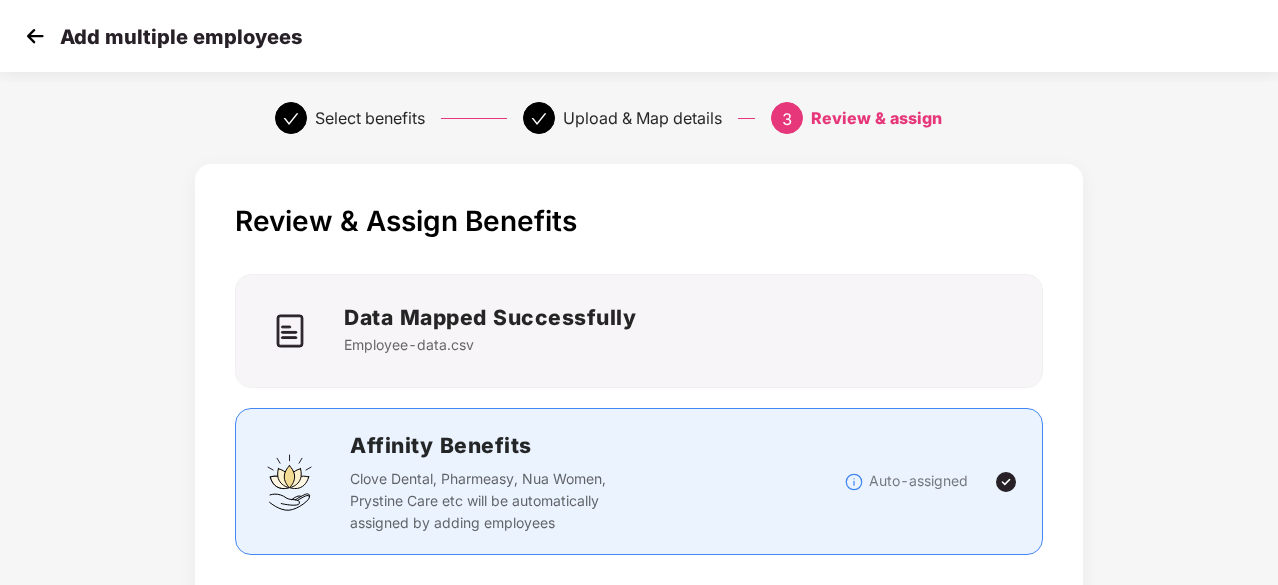 scroll, scrollTop: 549, scrollLeft: 0, axis: vertical 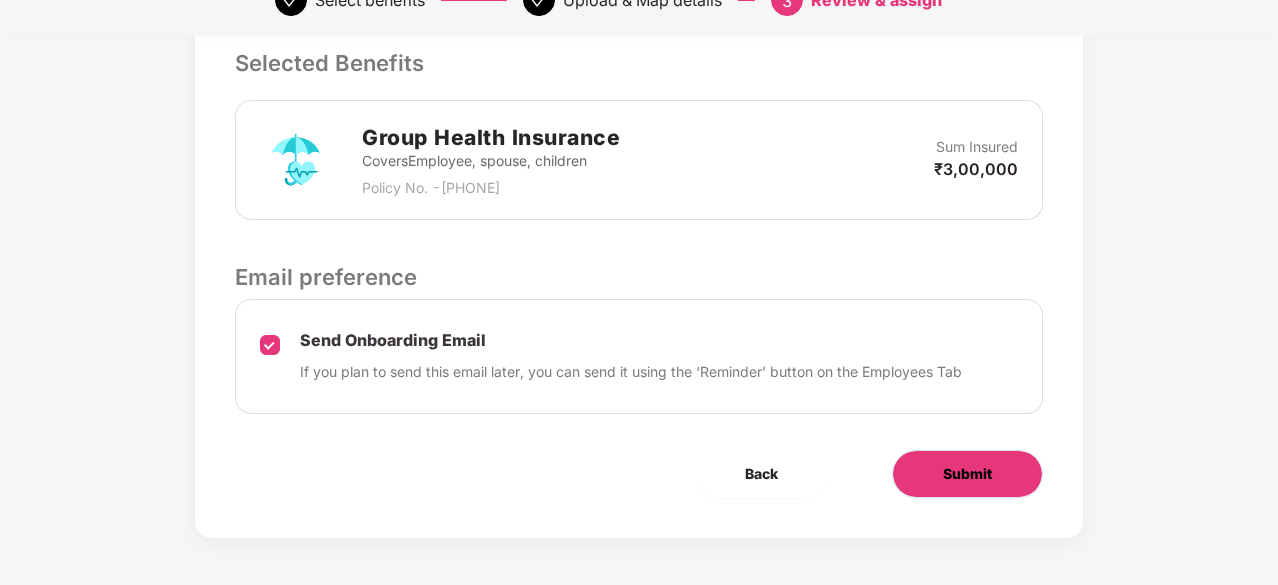click on "Submit" at bounding box center [967, 474] 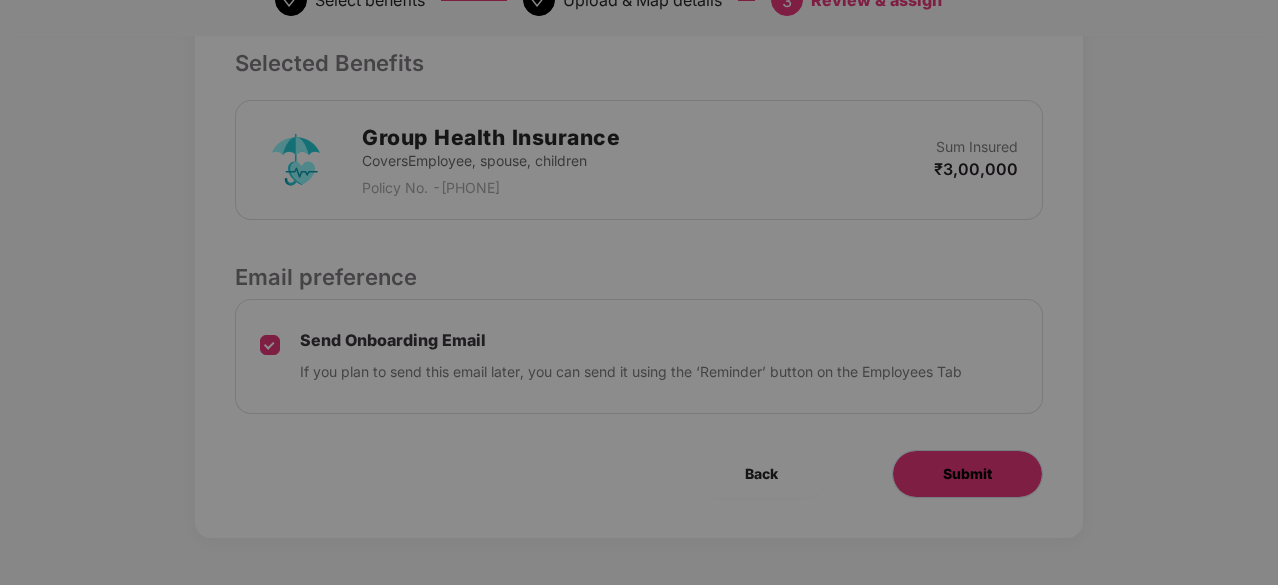 scroll, scrollTop: 0, scrollLeft: 0, axis: both 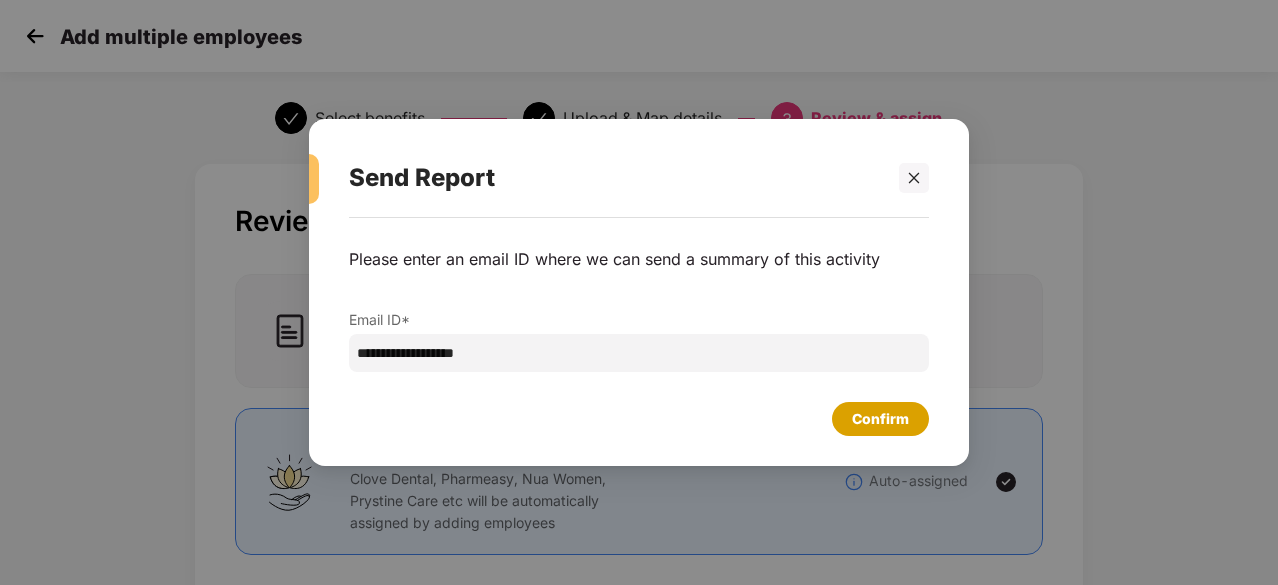 click on "Confirm" at bounding box center [880, 419] 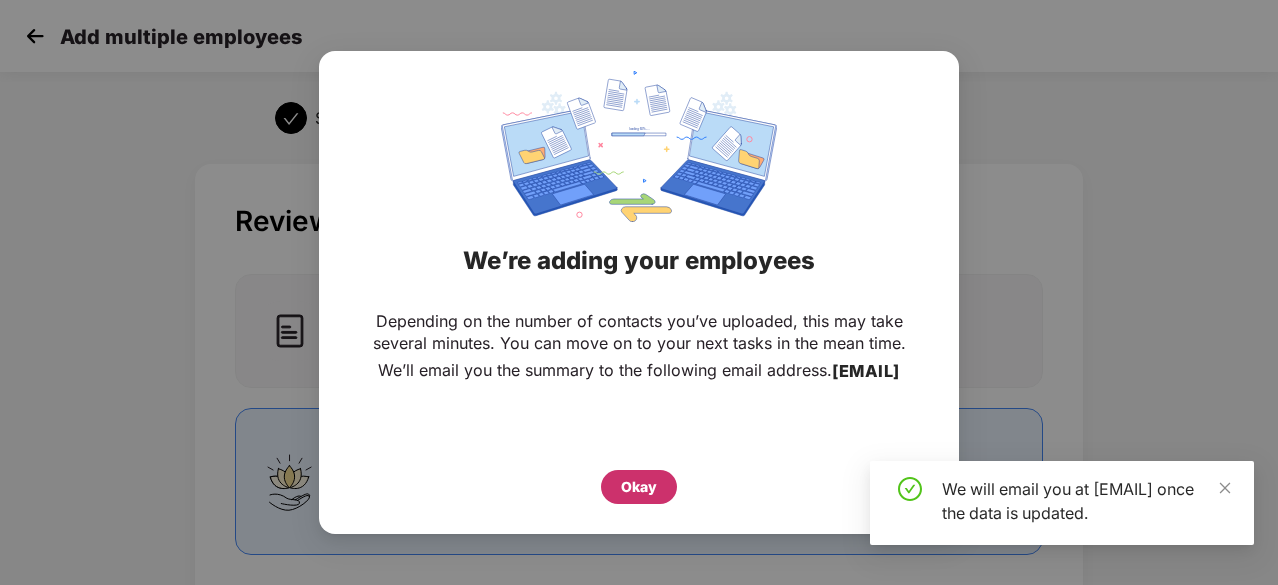 click on "Okay" at bounding box center (639, 487) 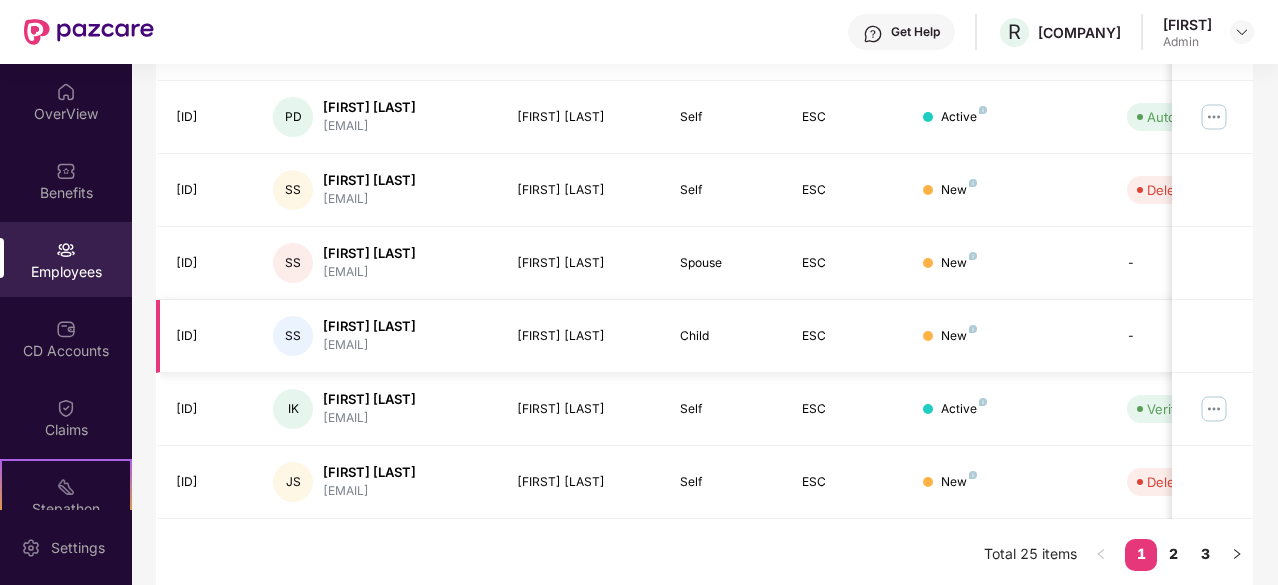 scroll, scrollTop: 0, scrollLeft: 0, axis: both 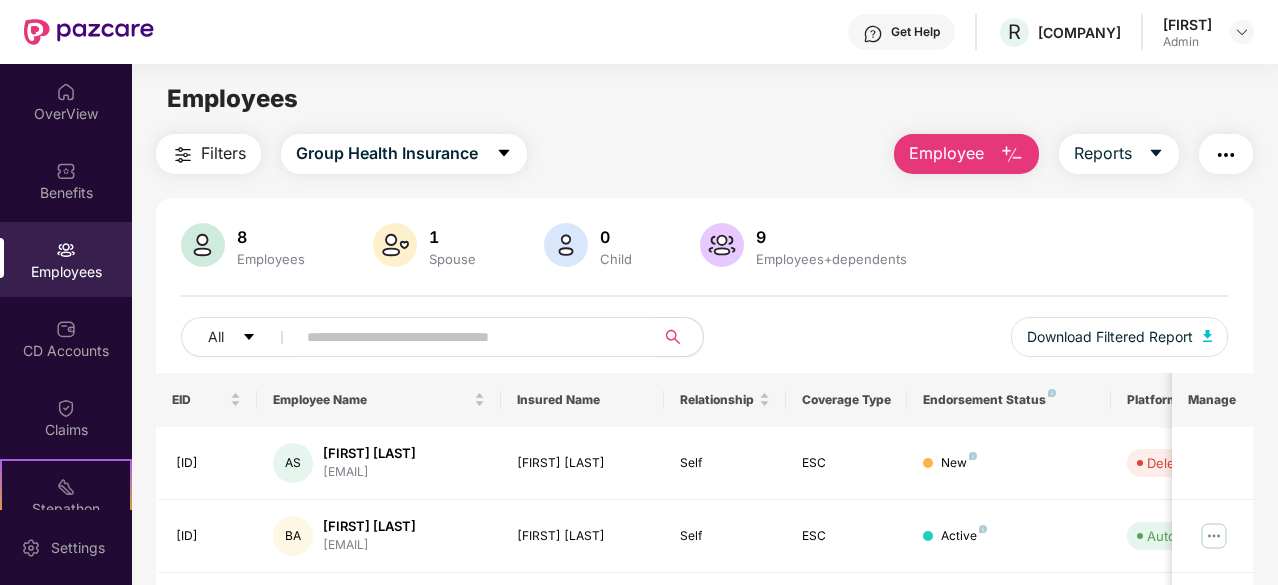 click at bounding box center (467, 337) 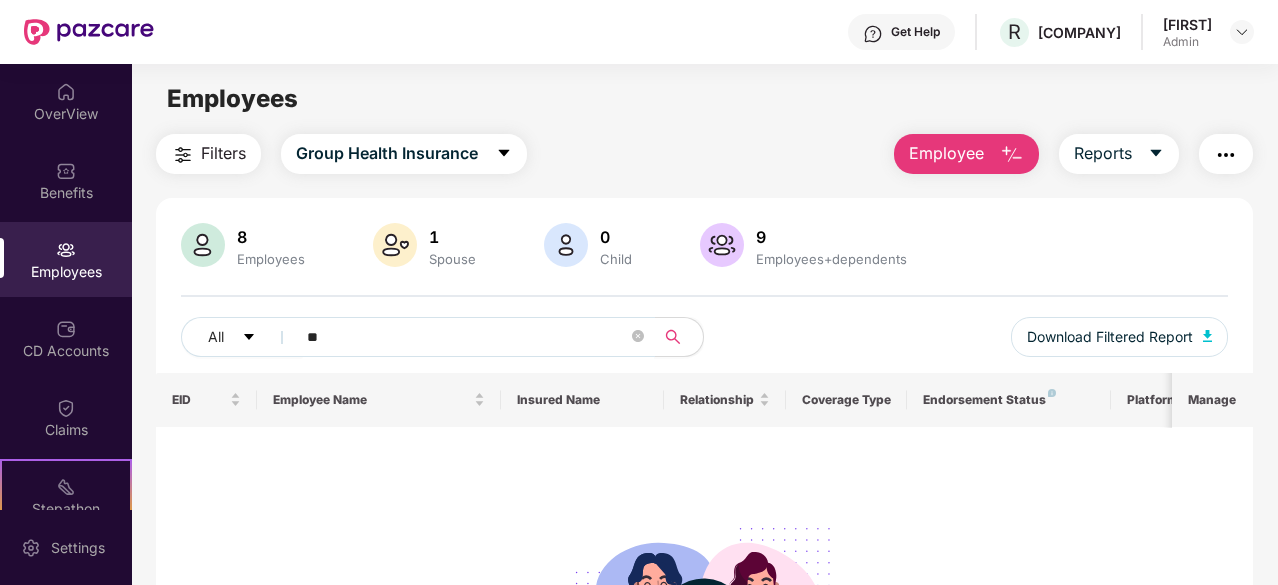 type on "*" 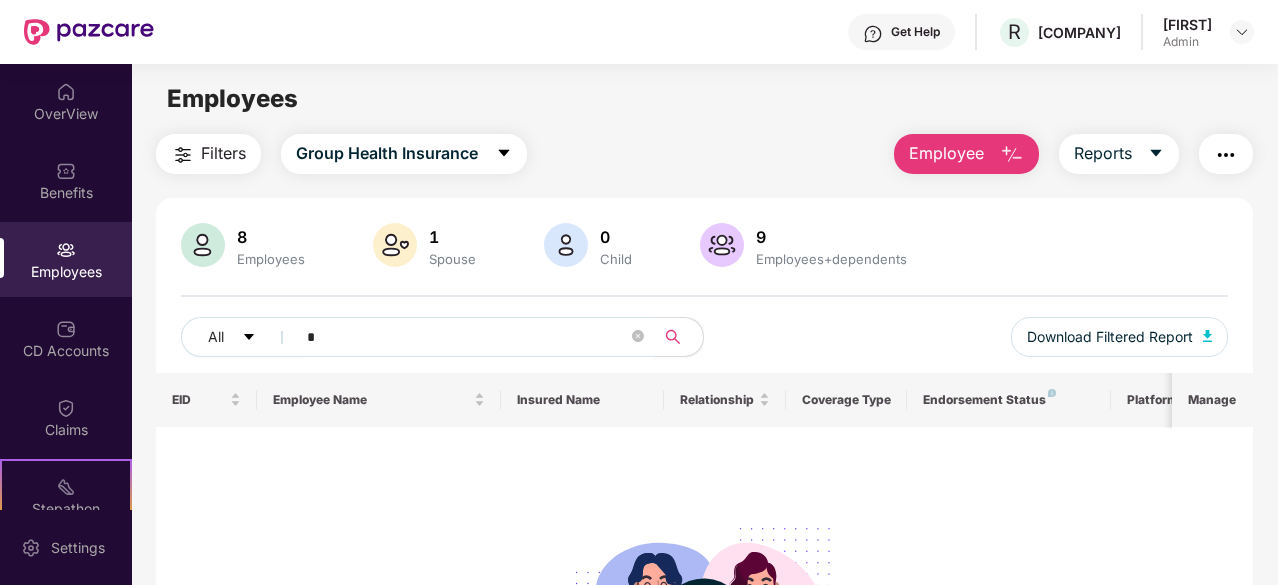type 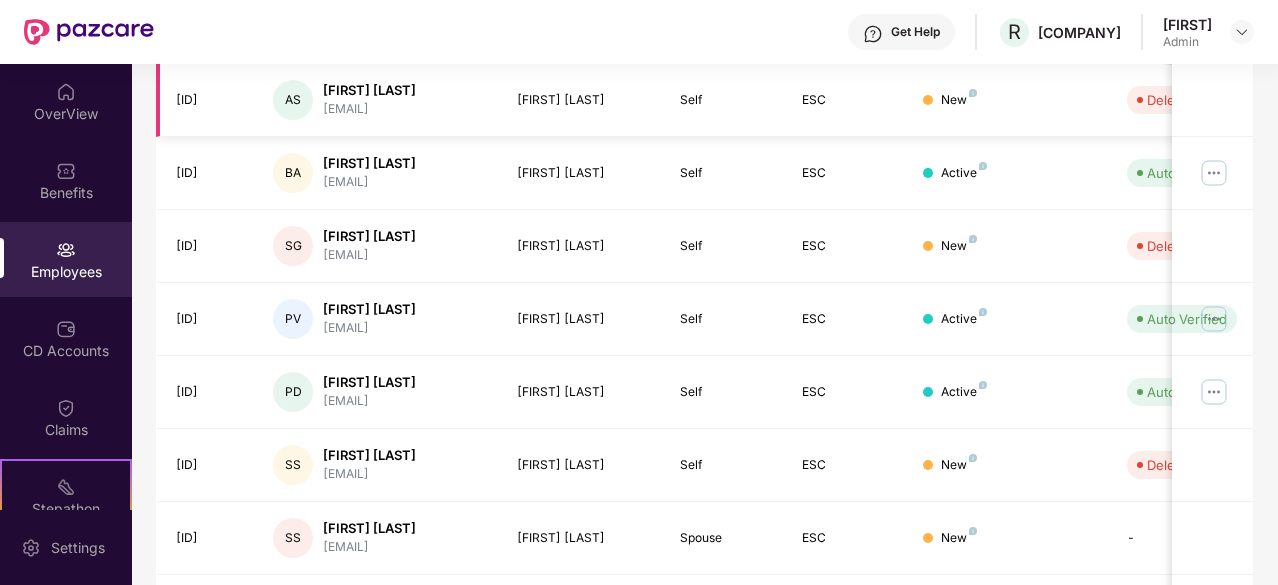 scroll, scrollTop: 363, scrollLeft: 0, axis: vertical 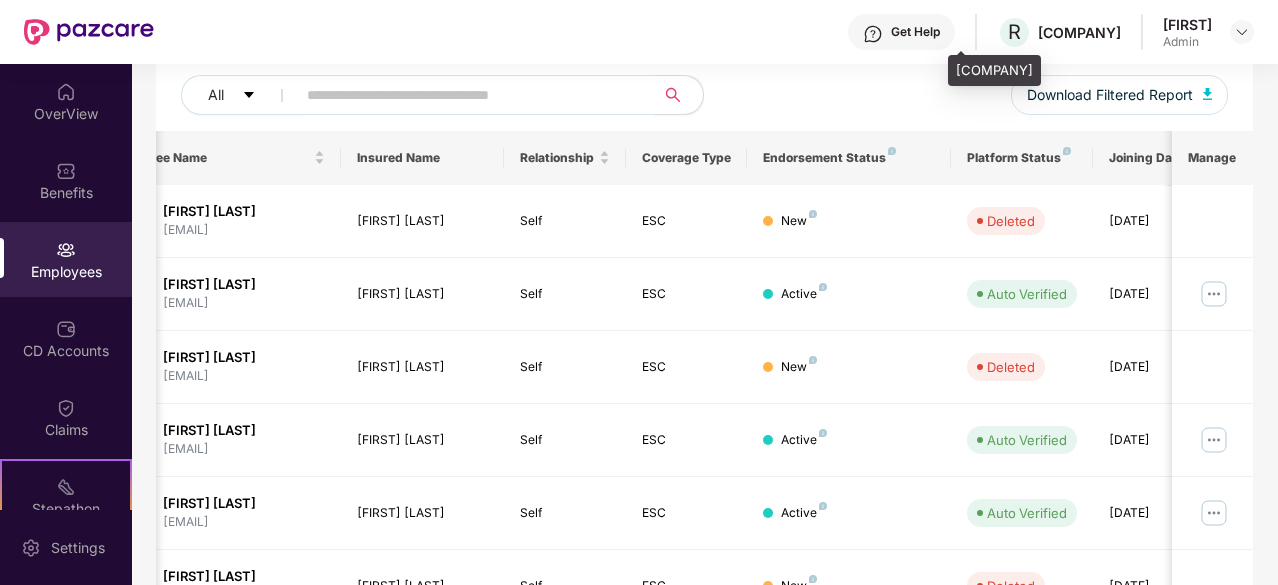 click on "RASHANBOX RETAIL PRIVATE LIMITED" at bounding box center [1079, 32] 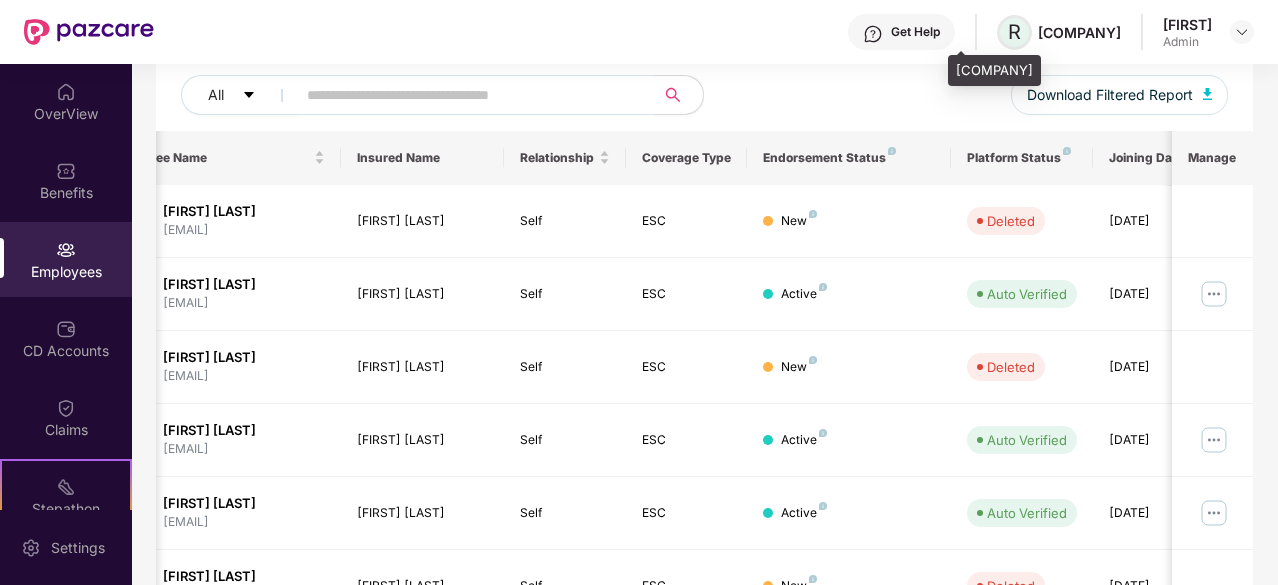 click on "R" at bounding box center [1014, 32] 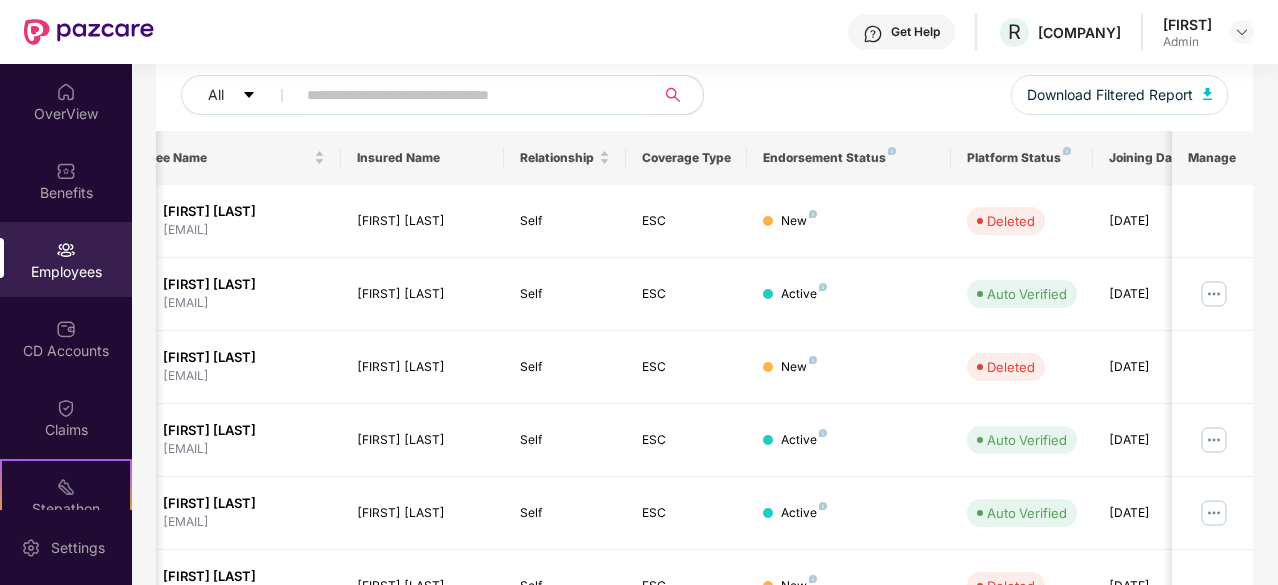 click on "Yashu  Admin" at bounding box center (1208, 32) 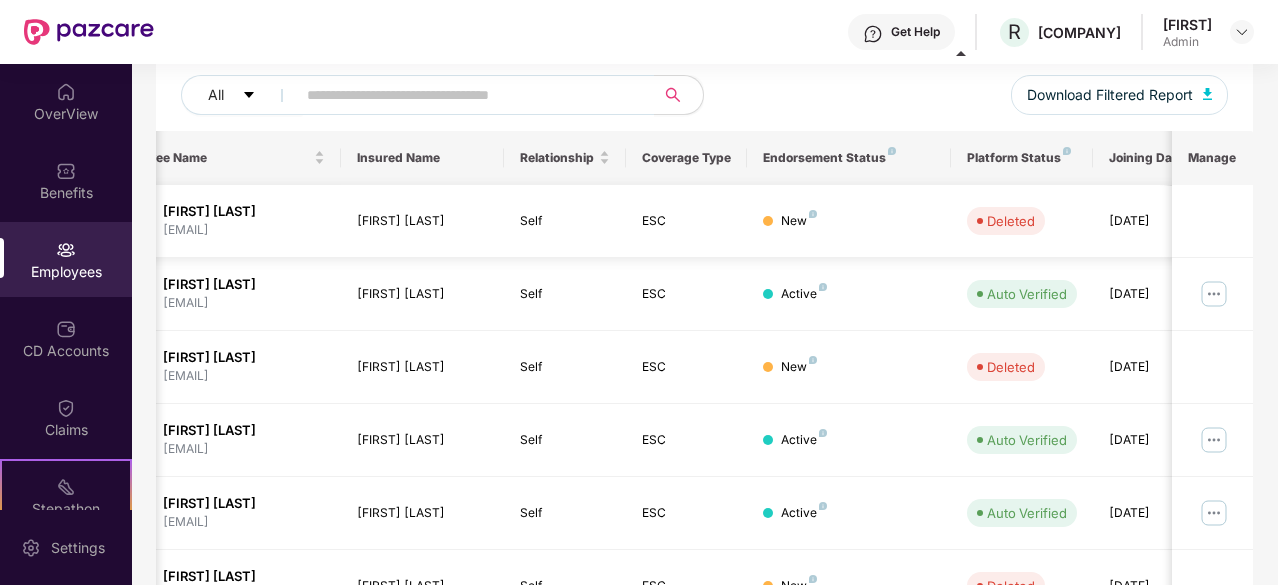 scroll, scrollTop: 0, scrollLeft: 0, axis: both 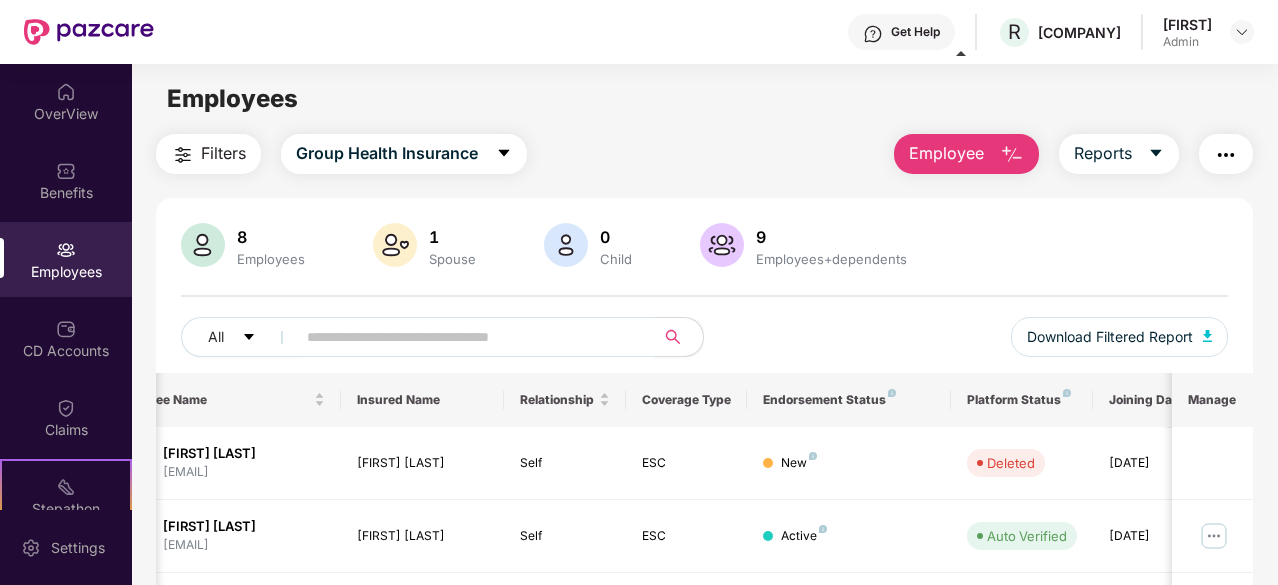 click on "Employee" at bounding box center (966, 154) 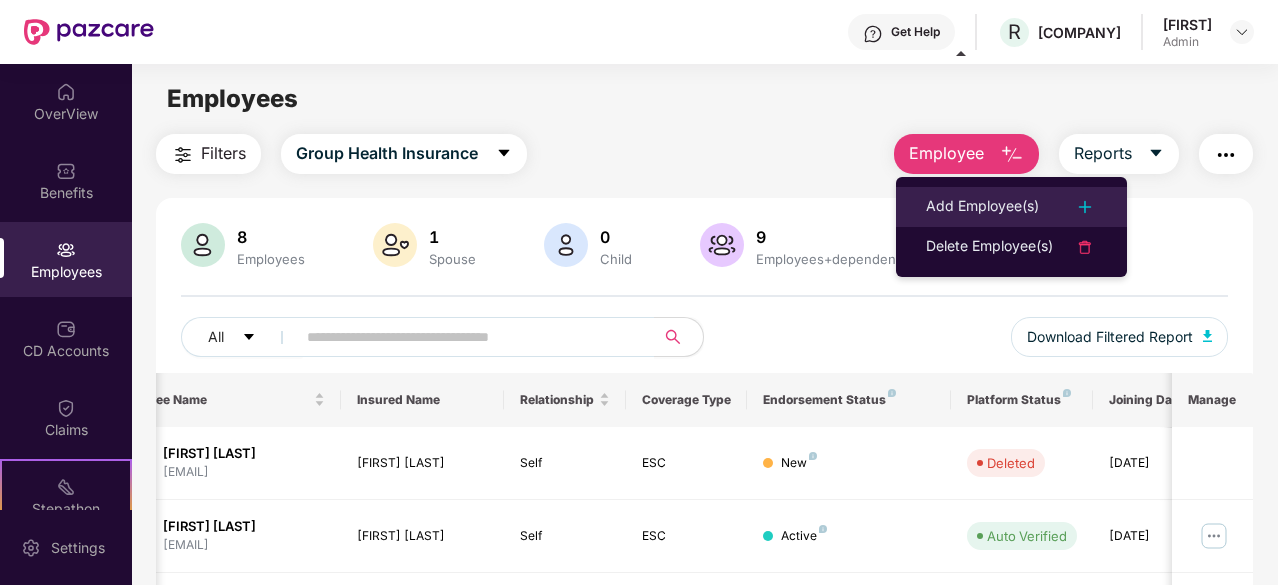 click on "Add Employee(s)" at bounding box center [982, 207] 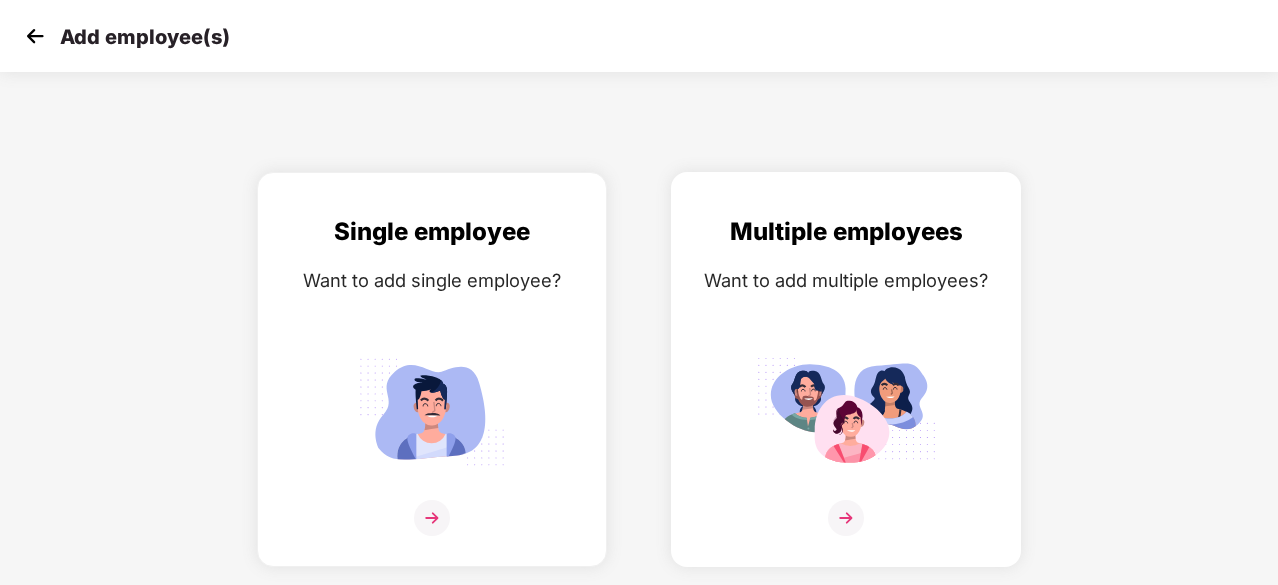click on "Multiple employees Want to add multiple employees?" at bounding box center [846, 387] 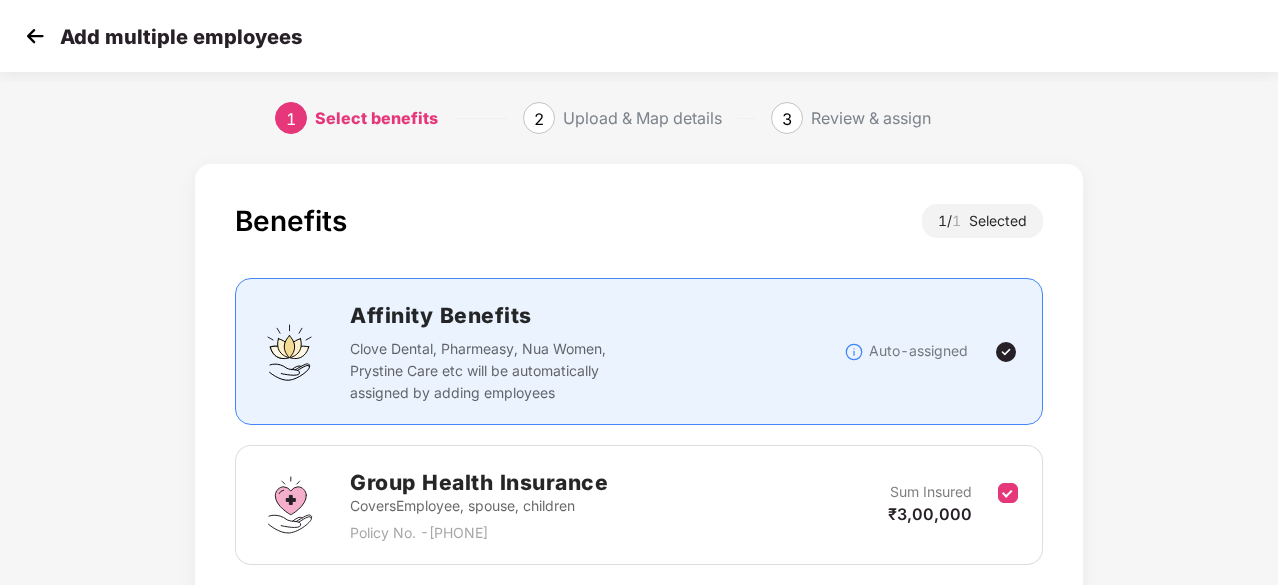 scroll, scrollTop: 152, scrollLeft: 0, axis: vertical 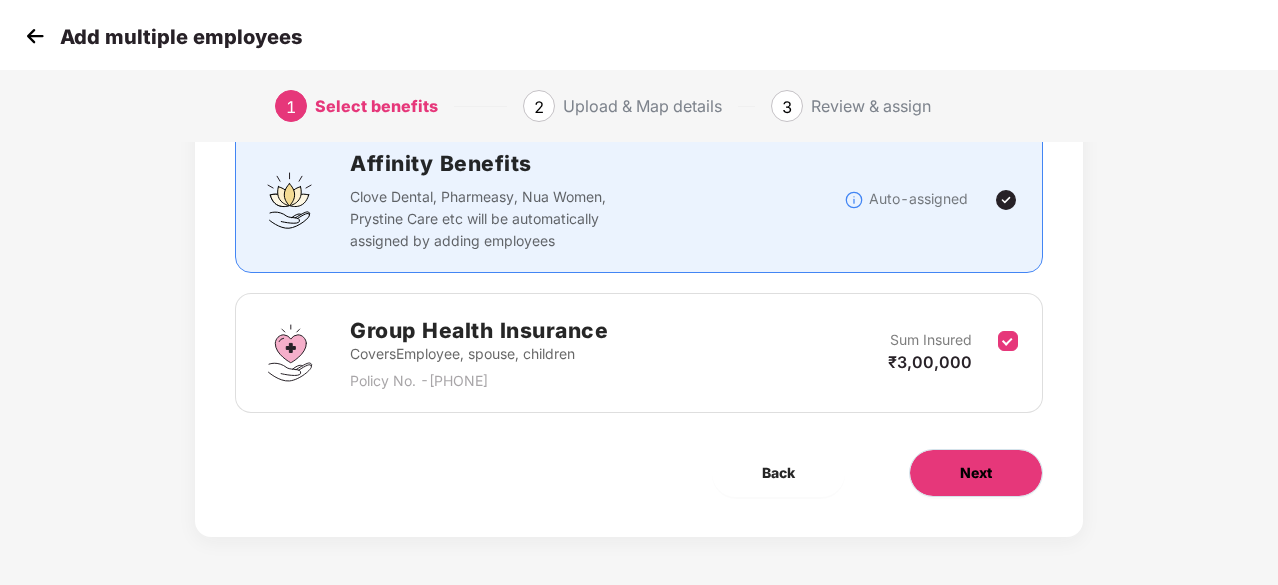 click on "Next" at bounding box center [976, 473] 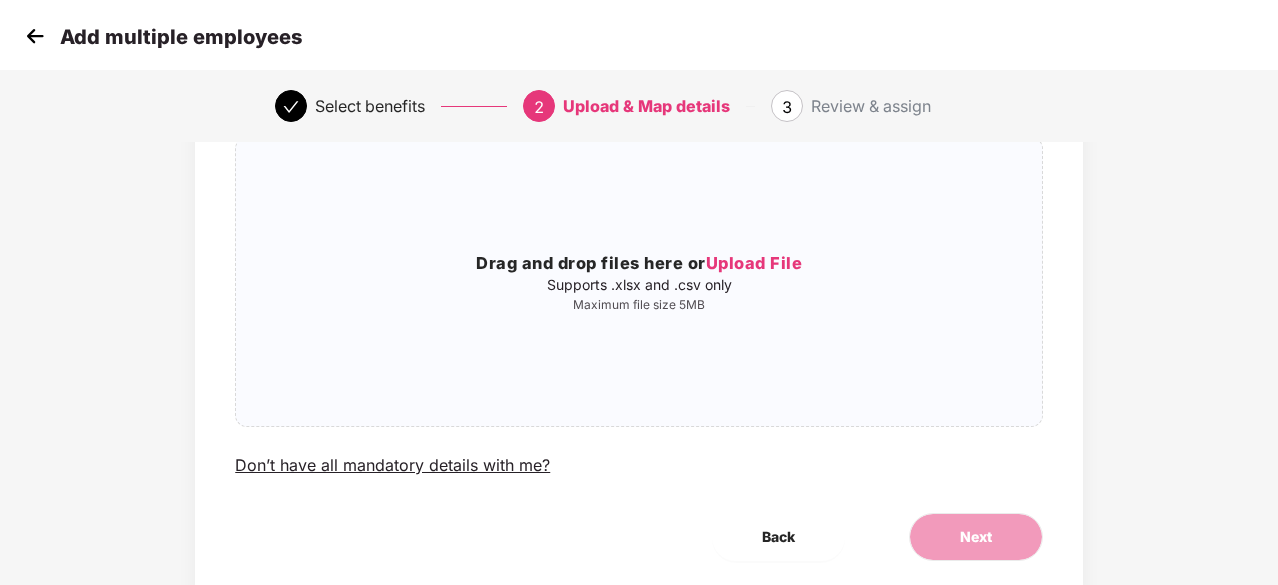 scroll, scrollTop: 0, scrollLeft: 0, axis: both 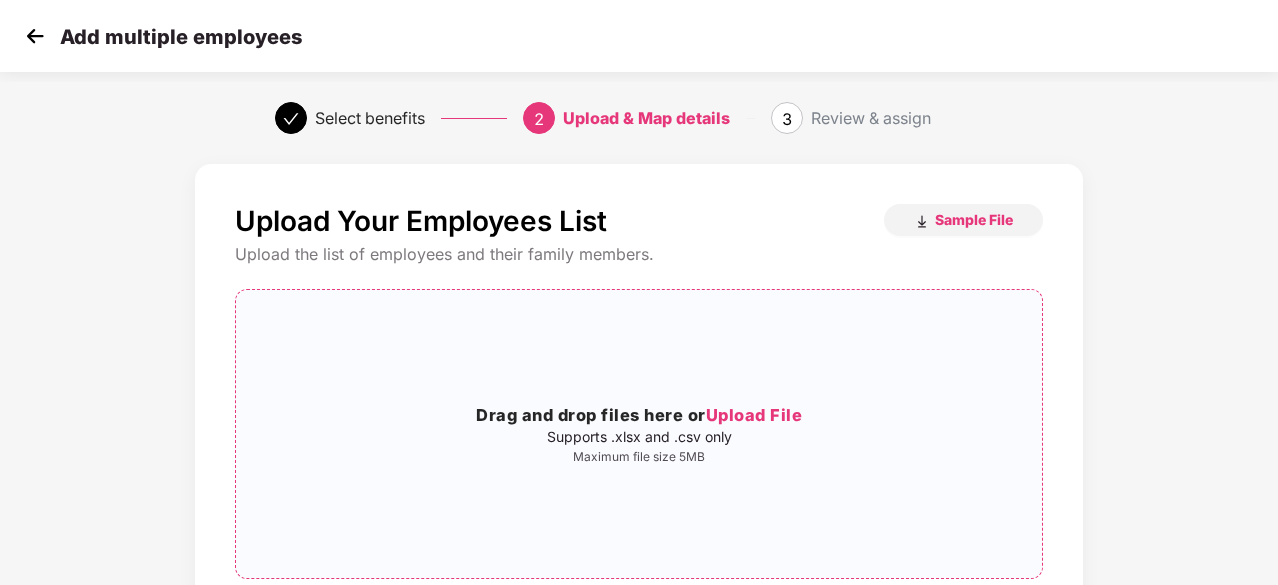 click on "Drag and drop files here or  Upload File" at bounding box center [639, 416] 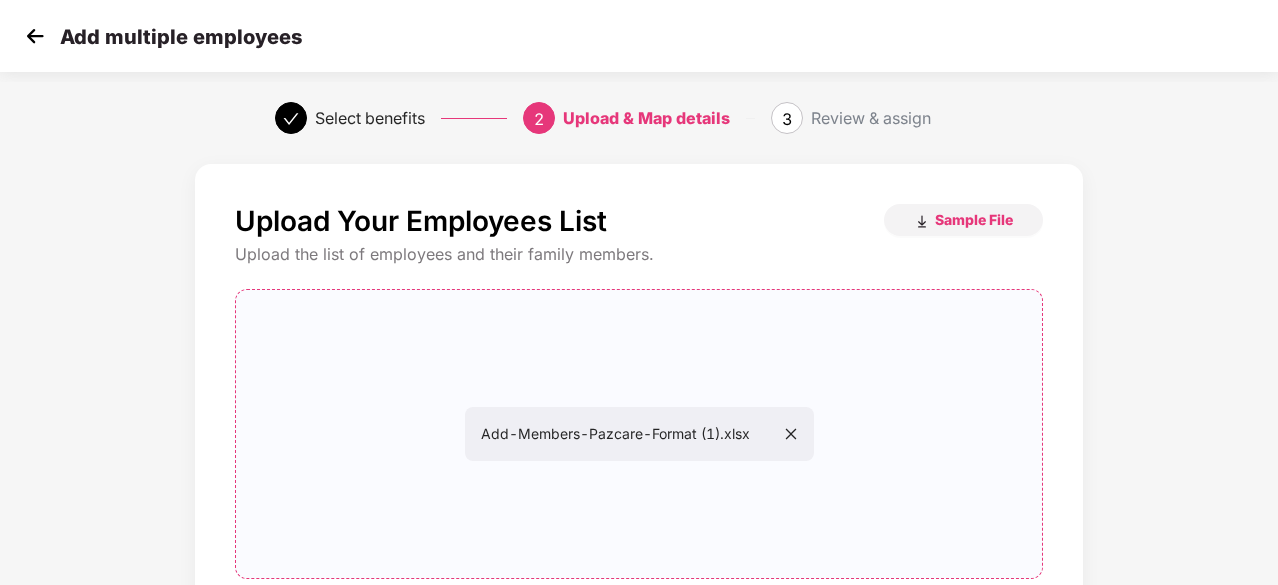 scroll, scrollTop: 218, scrollLeft: 0, axis: vertical 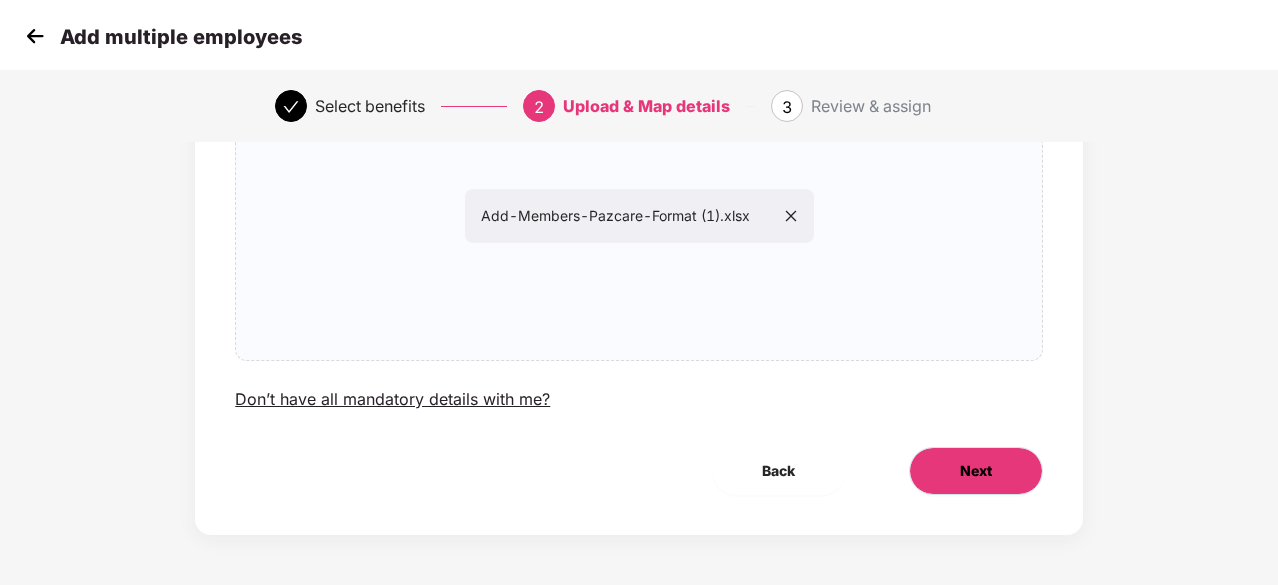 click on "Next" at bounding box center [976, 471] 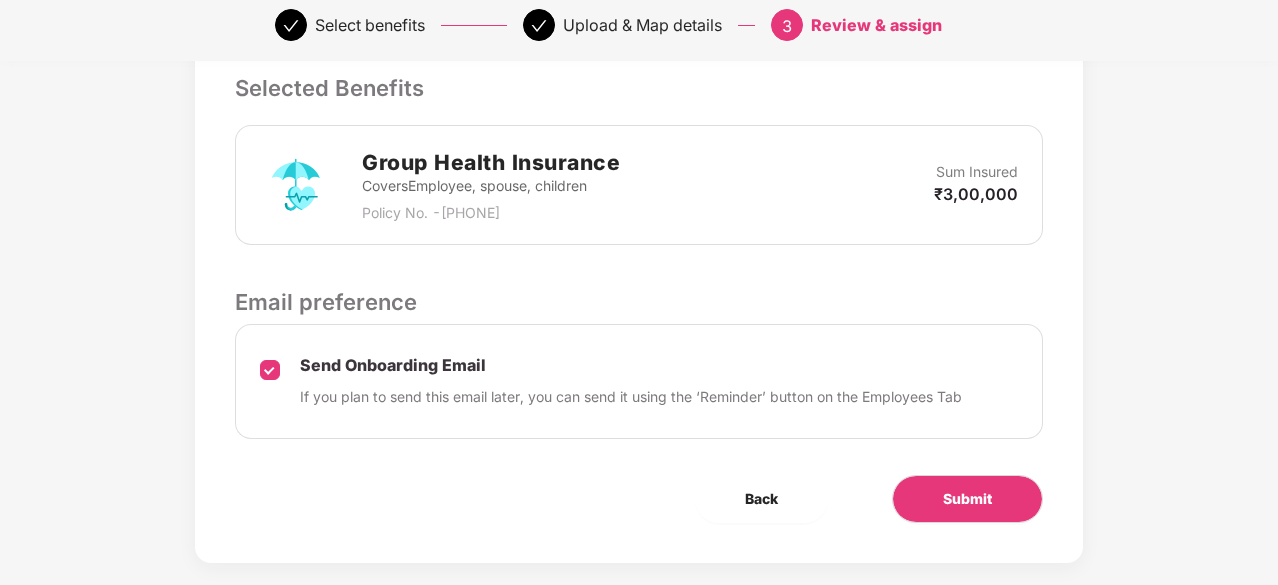 scroll, scrollTop: 525, scrollLeft: 0, axis: vertical 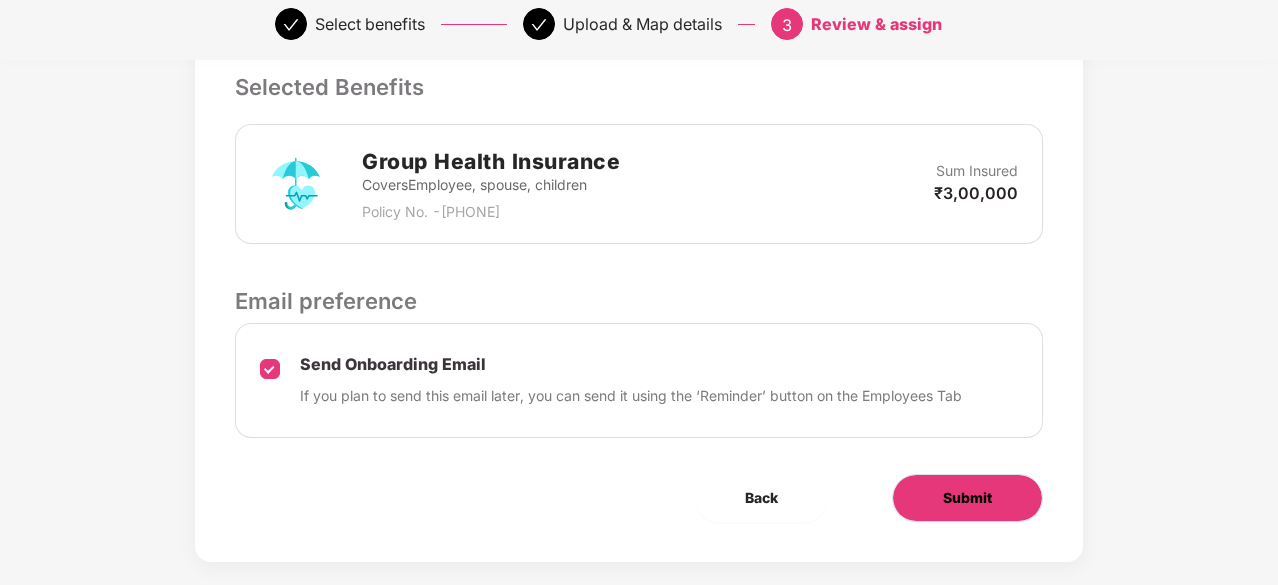 click on "Submit" at bounding box center (967, 498) 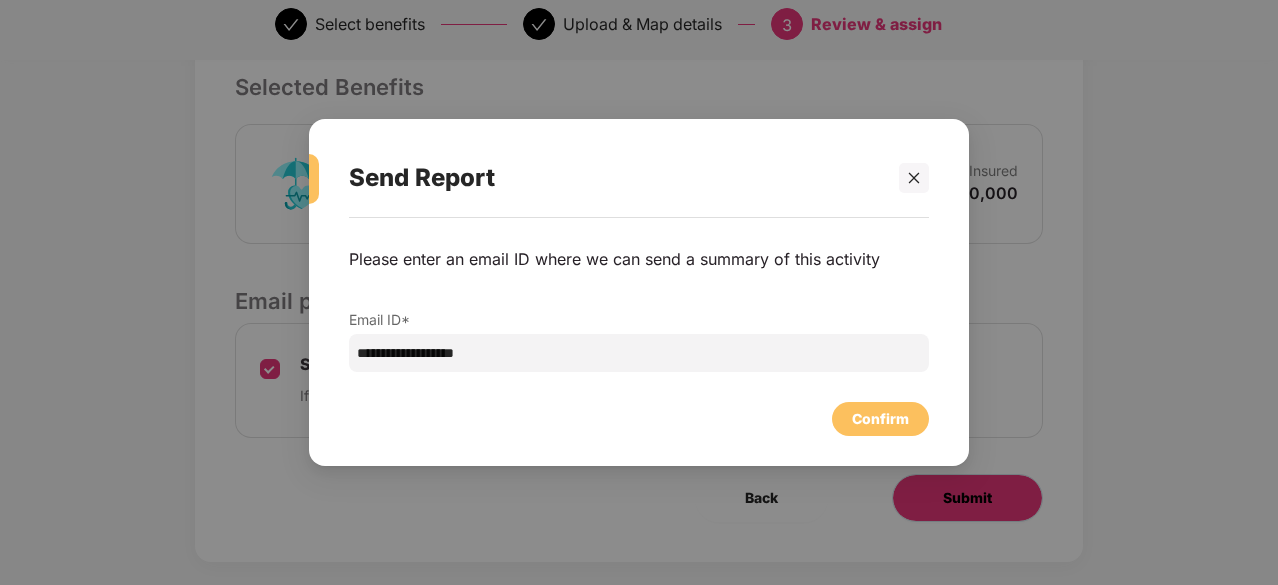 scroll, scrollTop: 0, scrollLeft: 0, axis: both 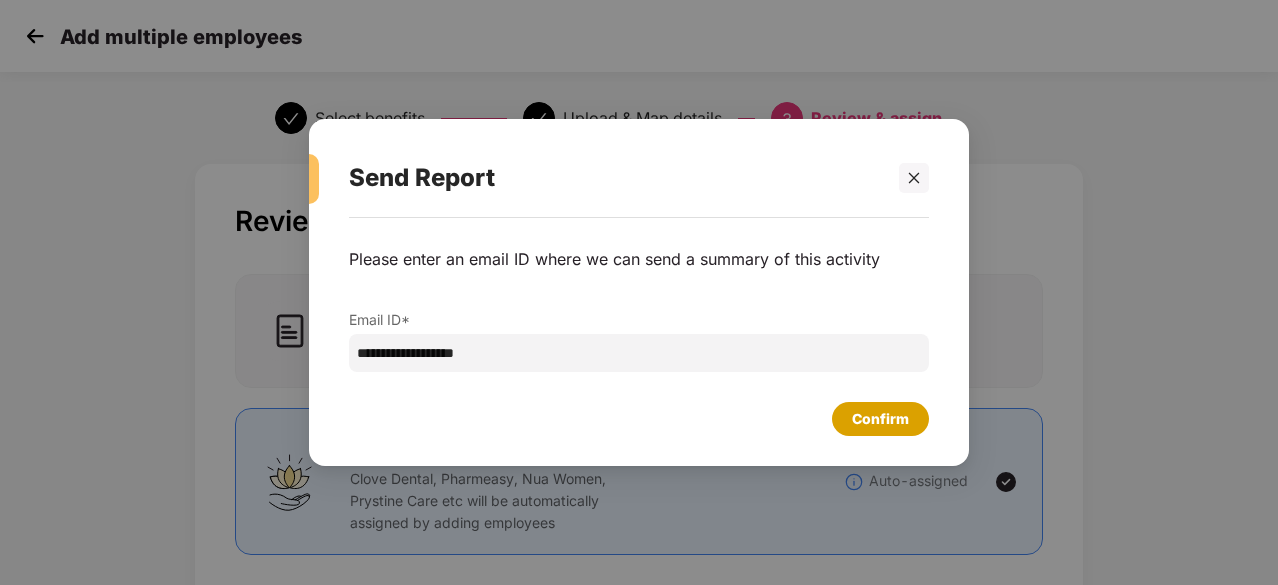 click on "Confirm" at bounding box center [880, 419] 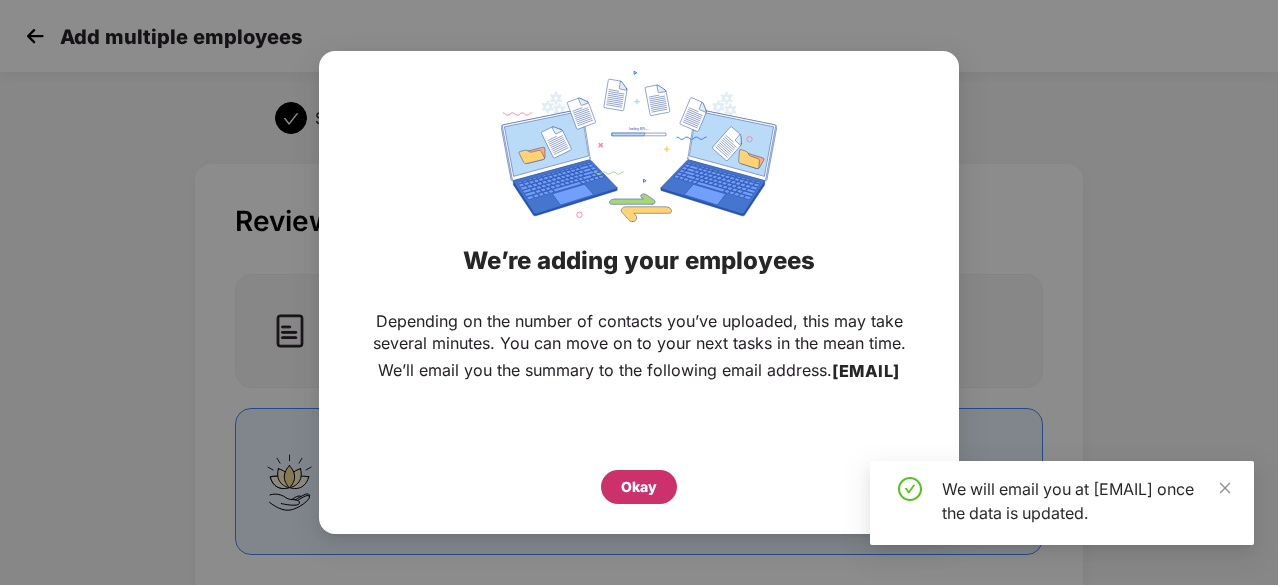click on "Okay" at bounding box center [639, 487] 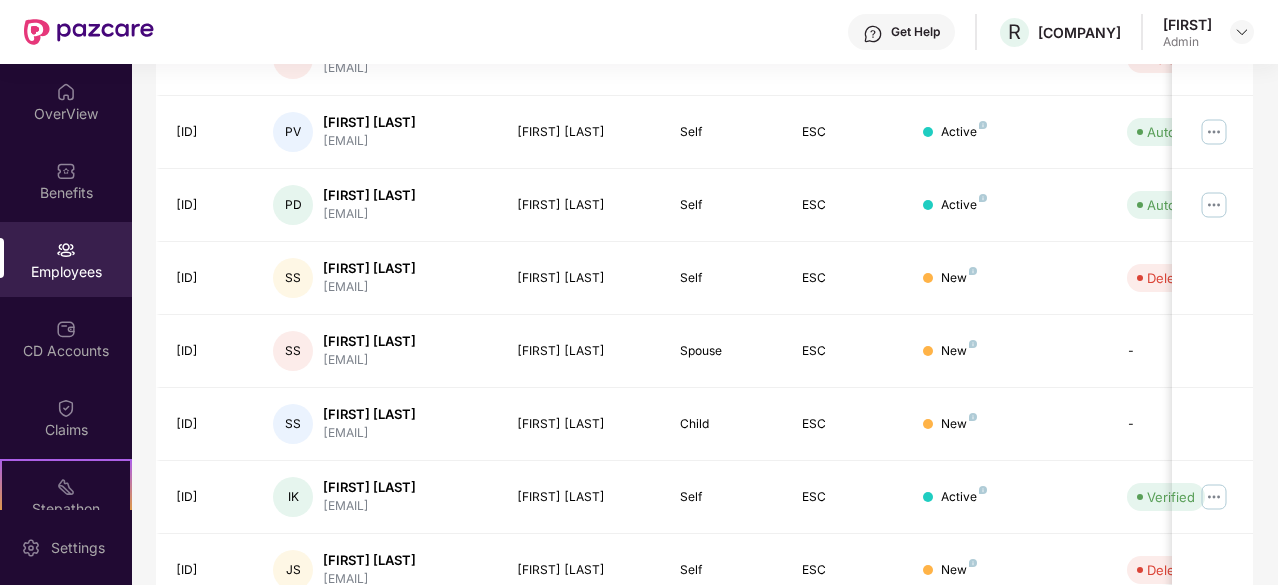 scroll, scrollTop: 639, scrollLeft: 0, axis: vertical 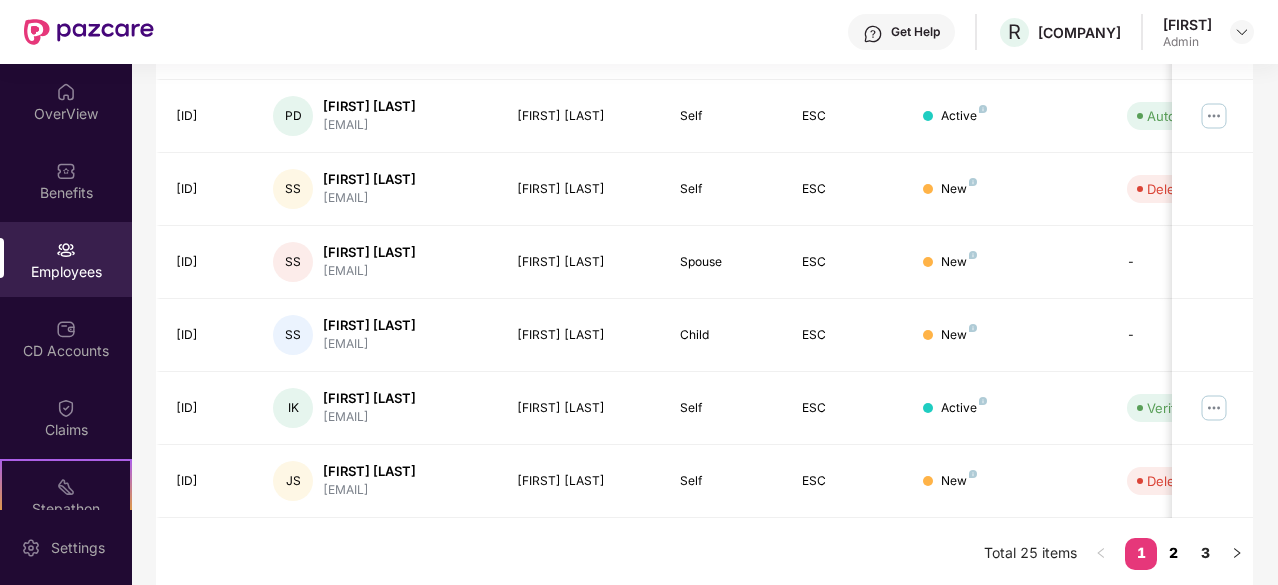 click on "2" at bounding box center (1173, 553) 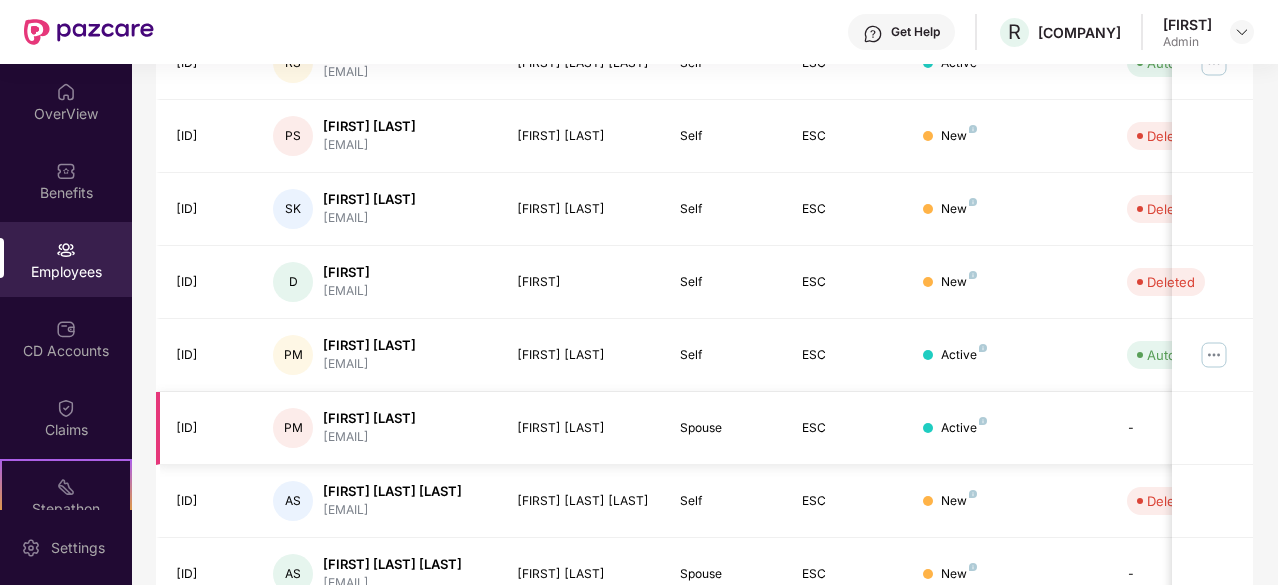 scroll, scrollTop: 639, scrollLeft: 0, axis: vertical 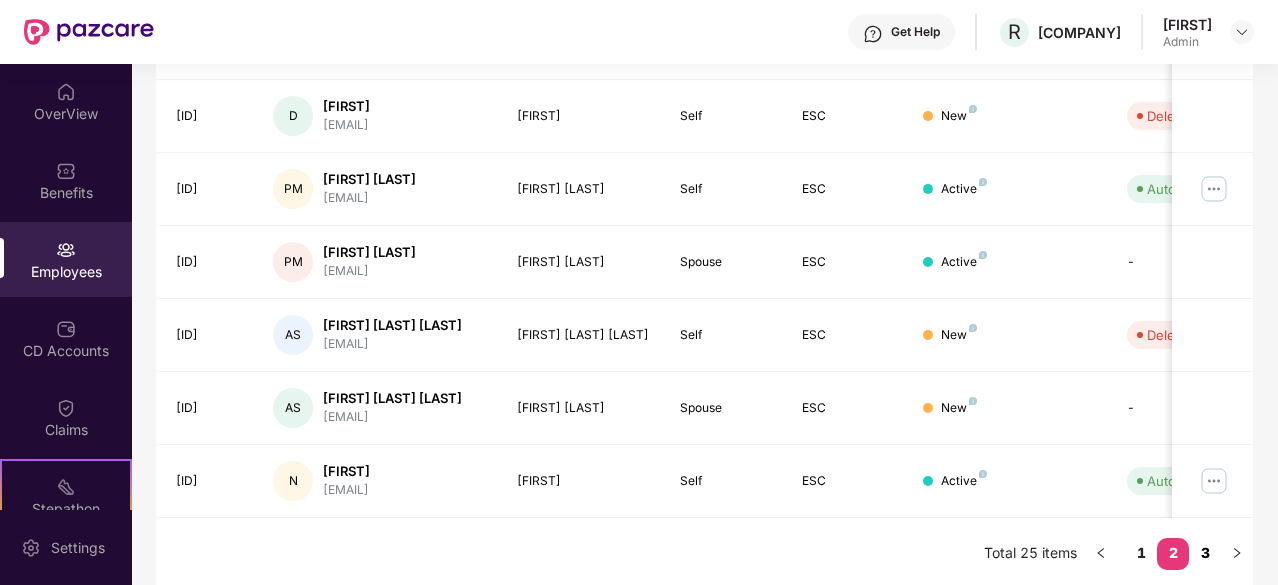 click on "3" at bounding box center (1205, 553) 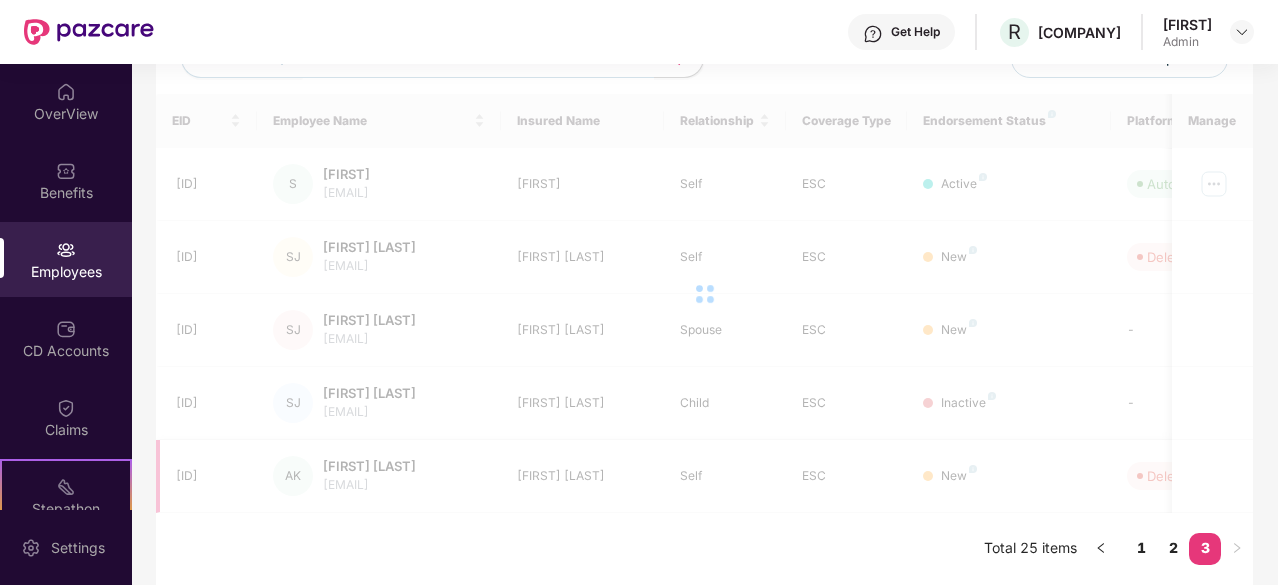 scroll, scrollTop: 276, scrollLeft: 0, axis: vertical 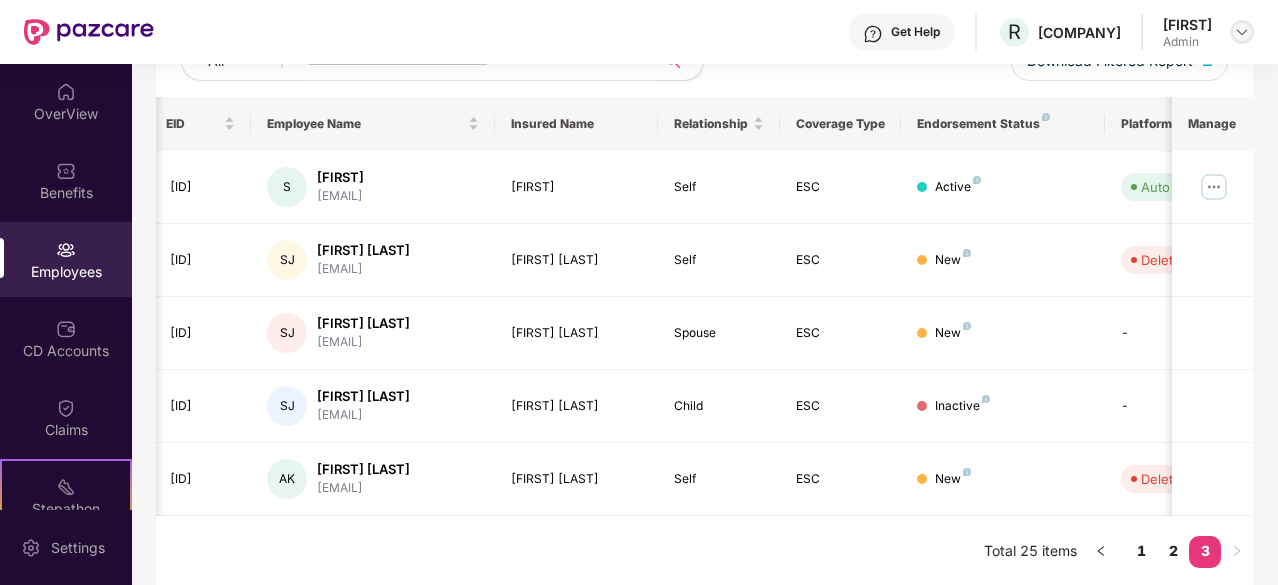 click at bounding box center (1242, 32) 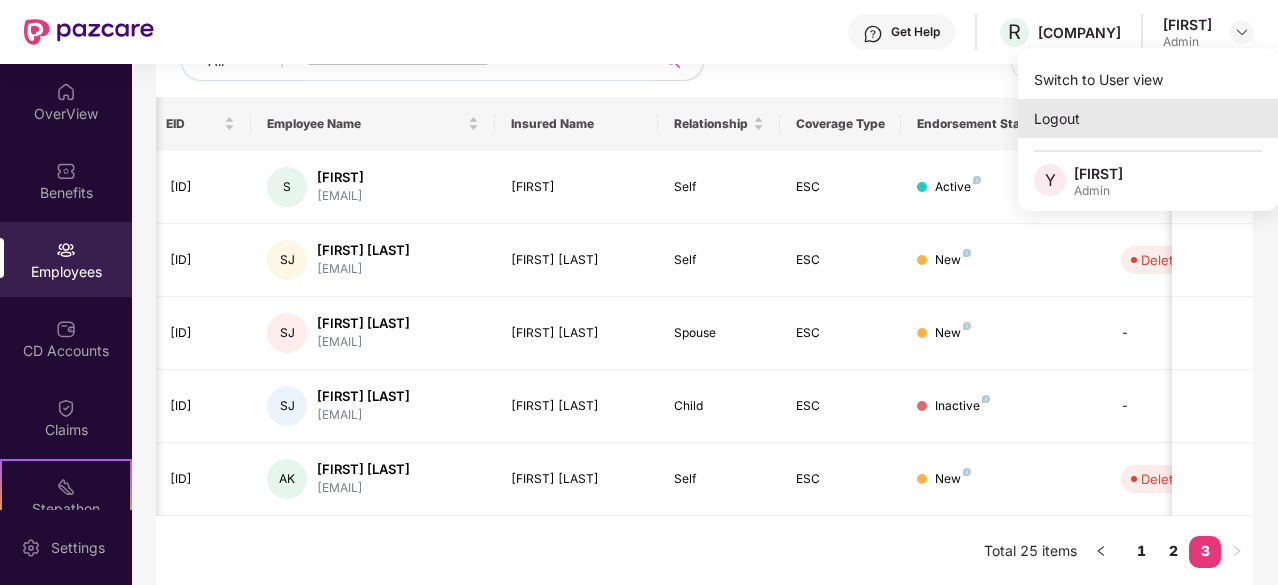 click on "Logout" at bounding box center [1148, 118] 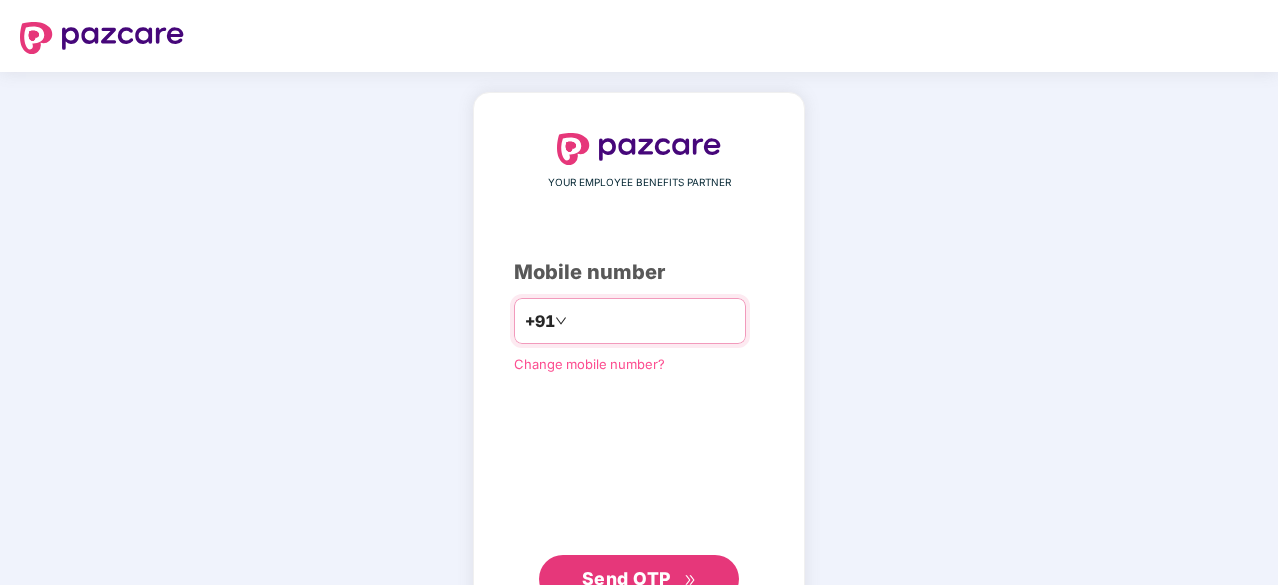 click at bounding box center [653, 321] 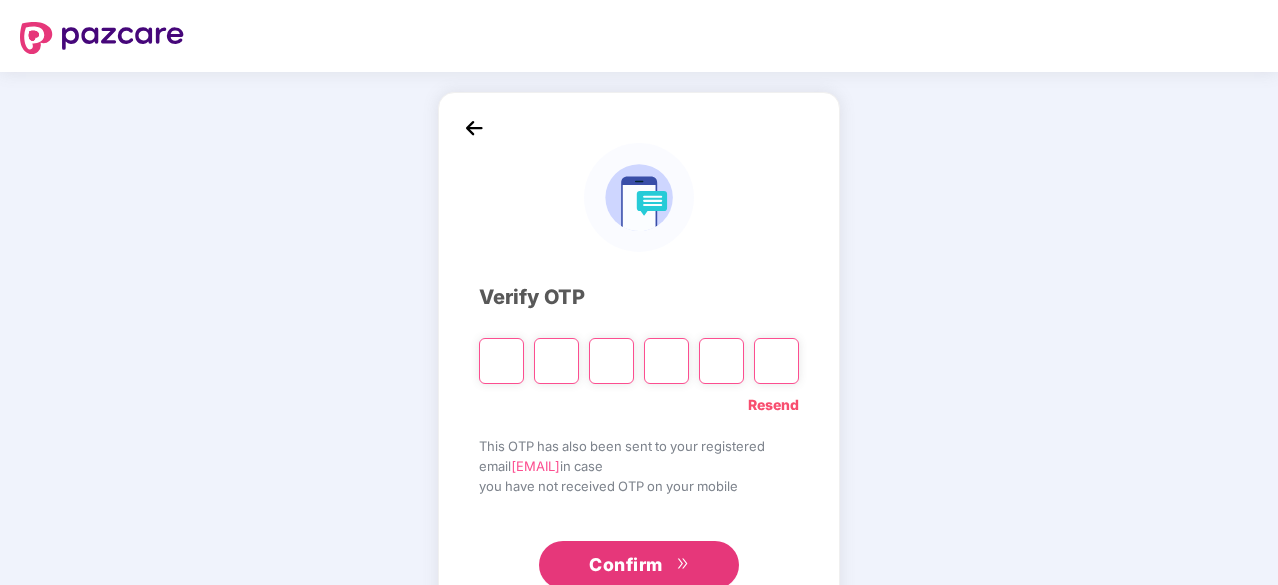 type on "*" 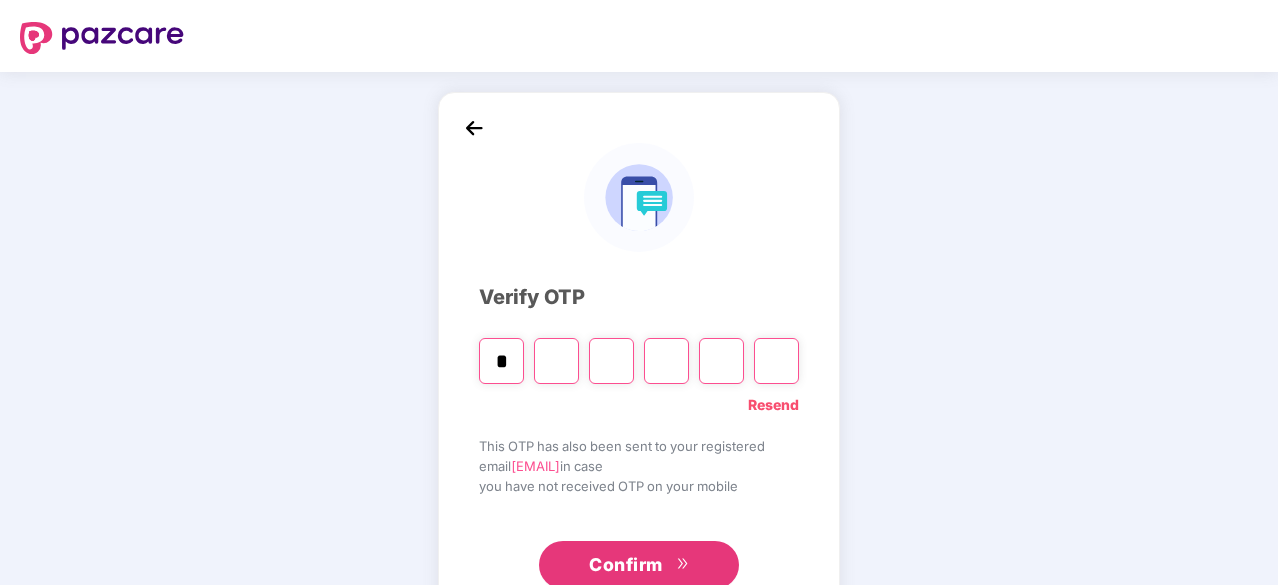 type on "*" 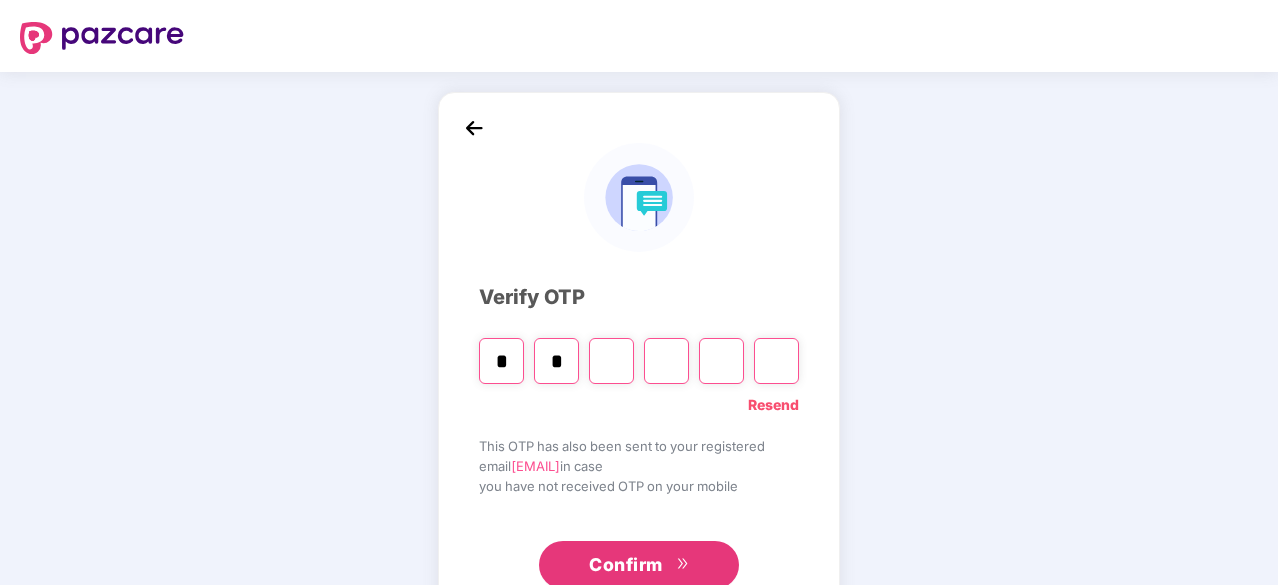type on "*" 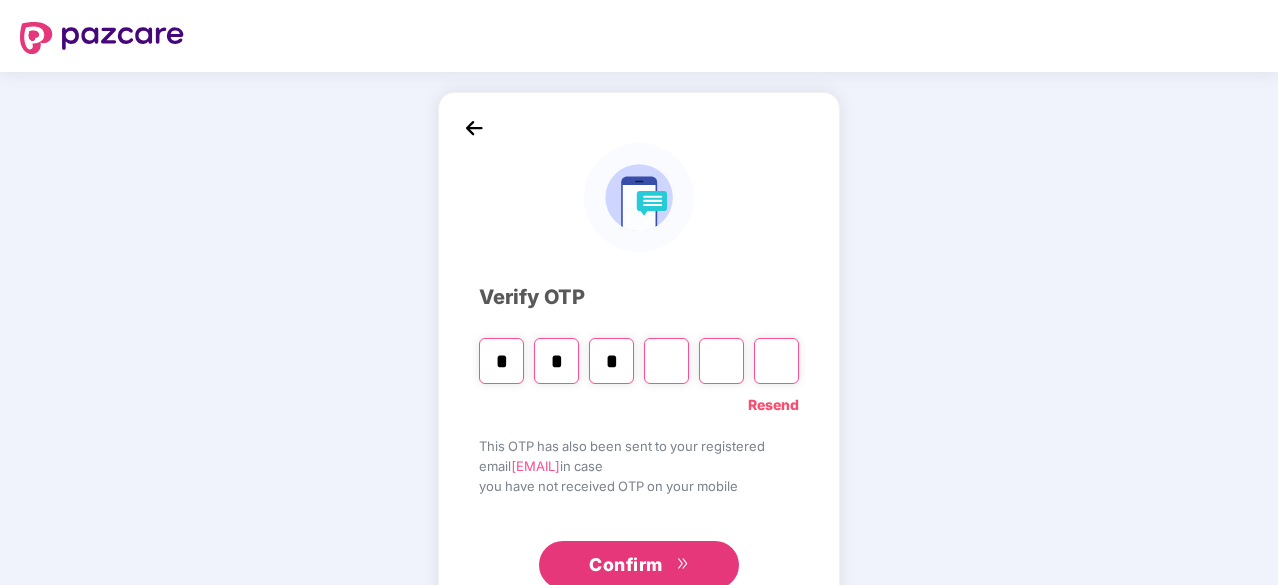 type on "*" 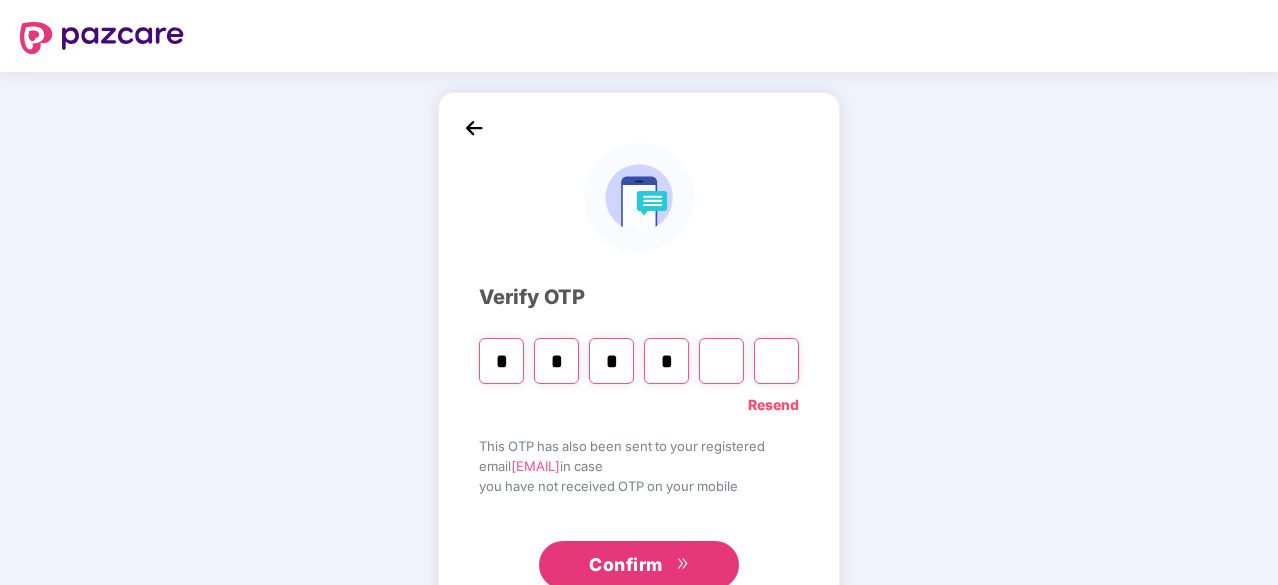 type on "*" 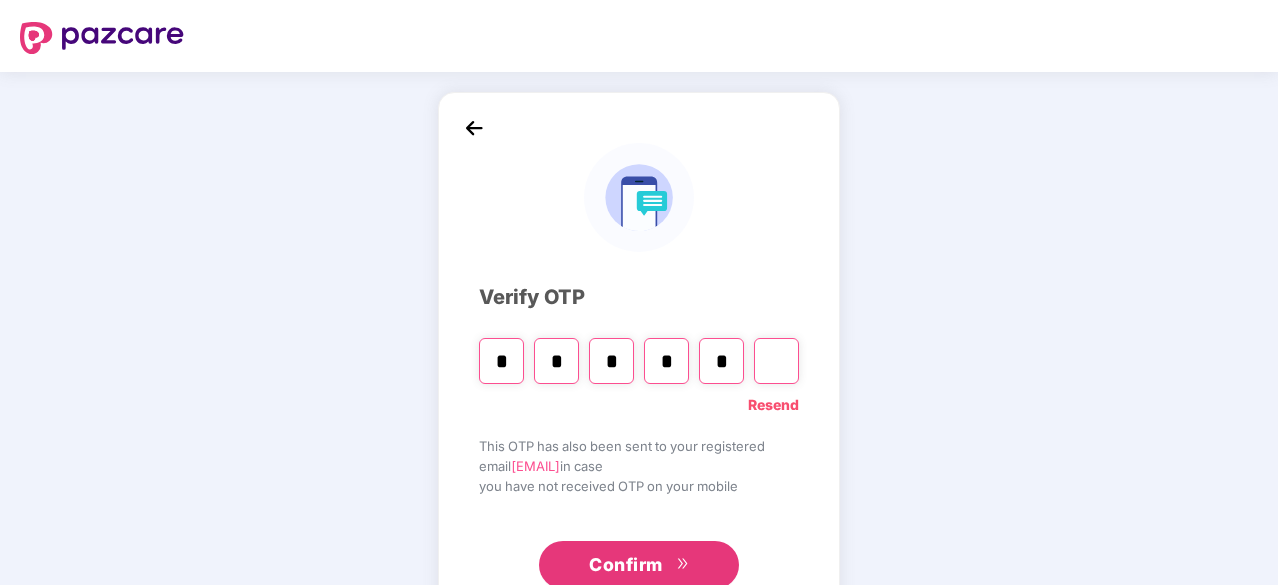type on "*" 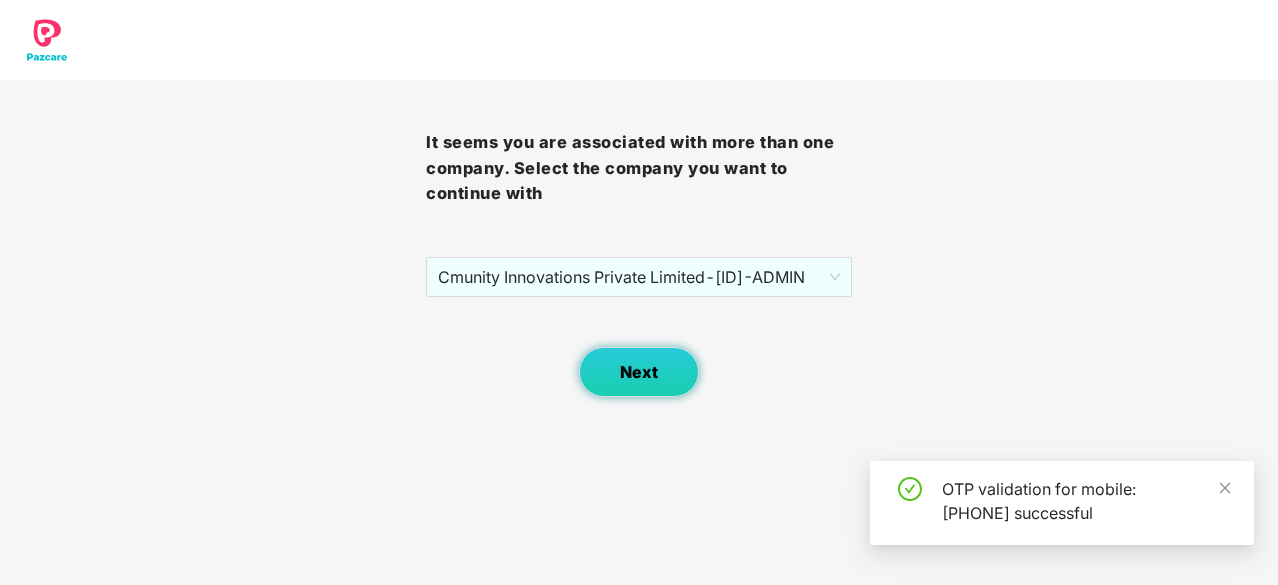 click on "Next" at bounding box center (639, 372) 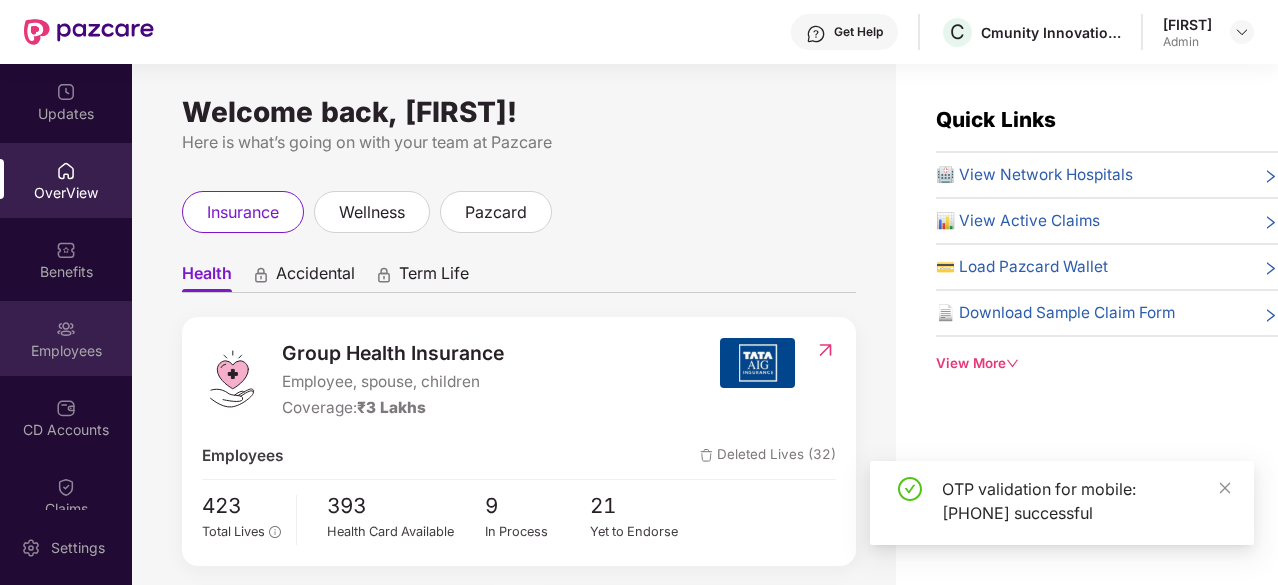 click at bounding box center [66, 329] 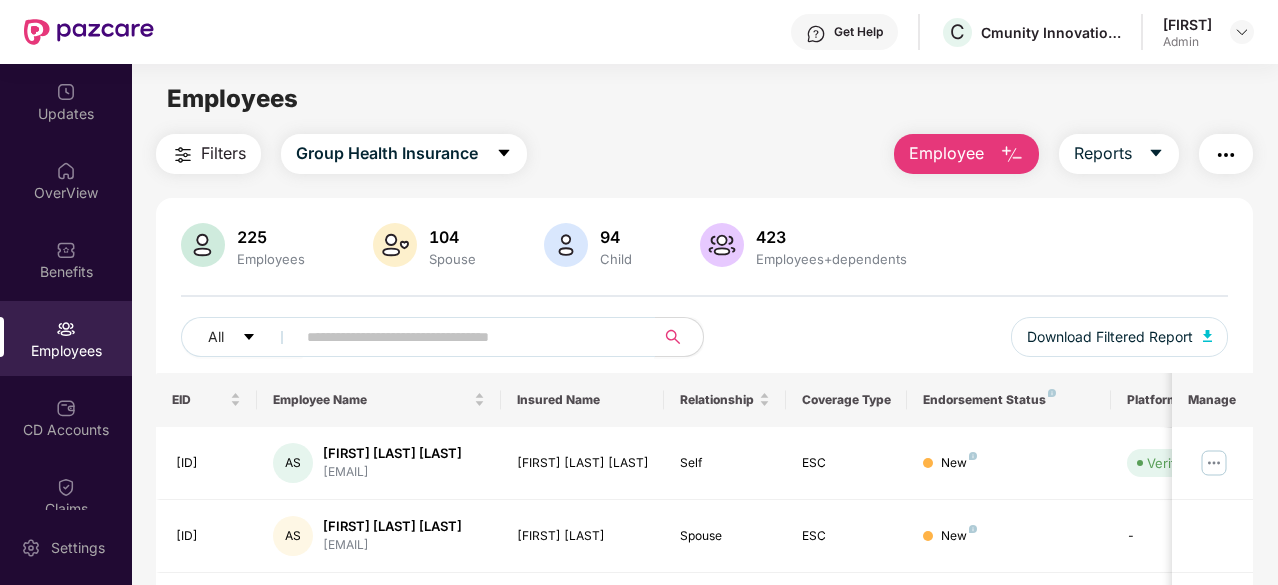 click at bounding box center [467, 337] 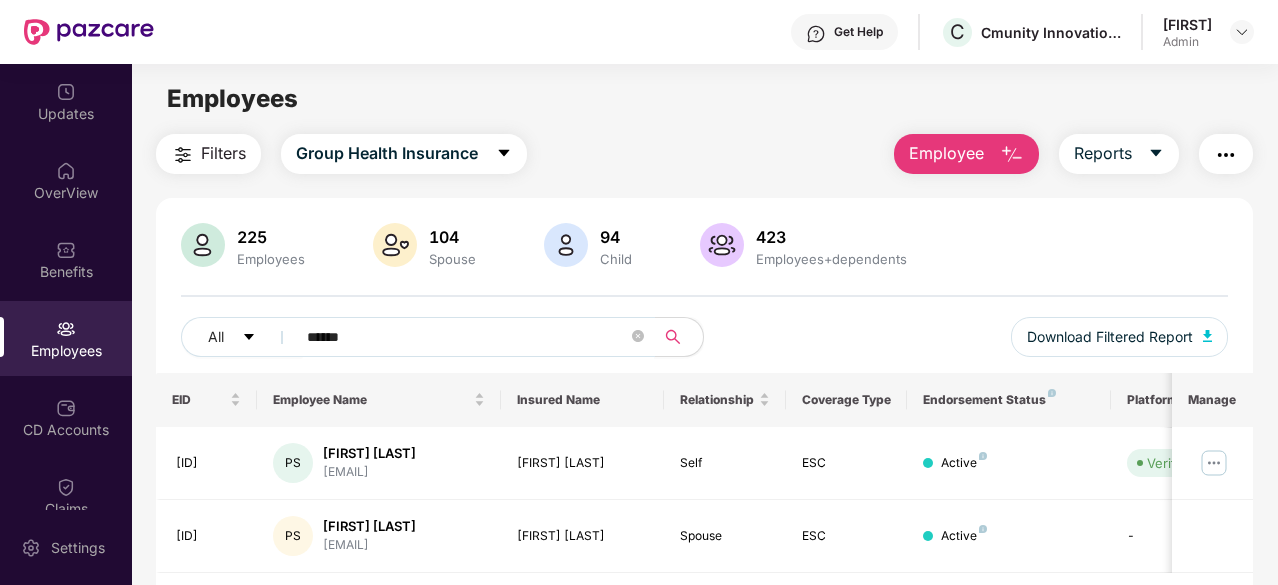 scroll, scrollTop: 64, scrollLeft: 0, axis: vertical 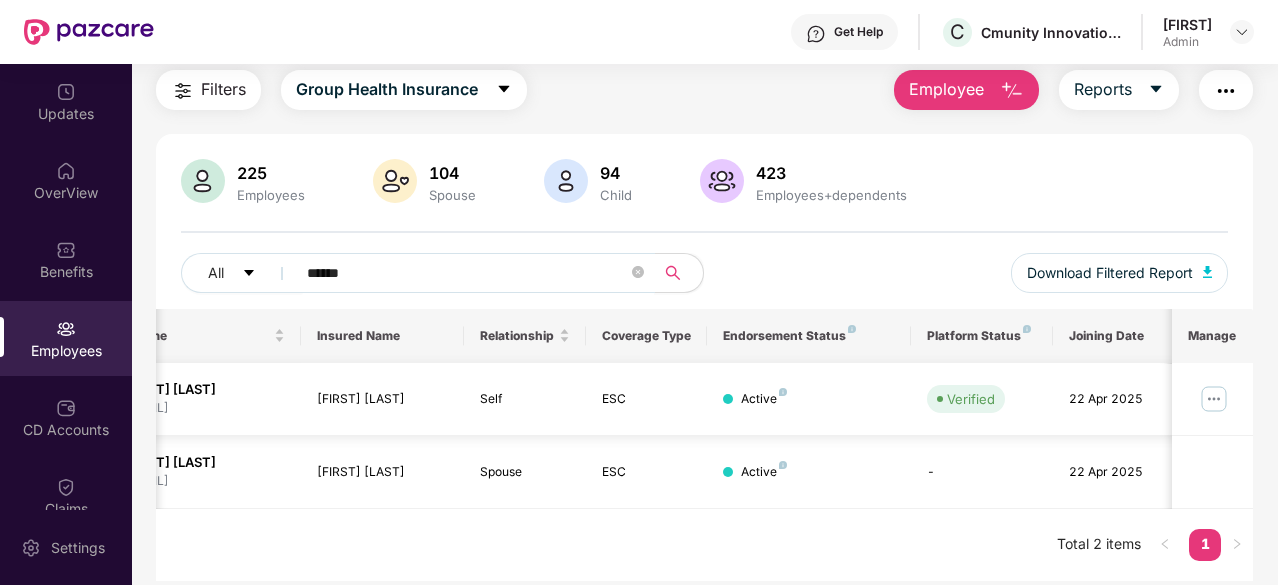 type on "******" 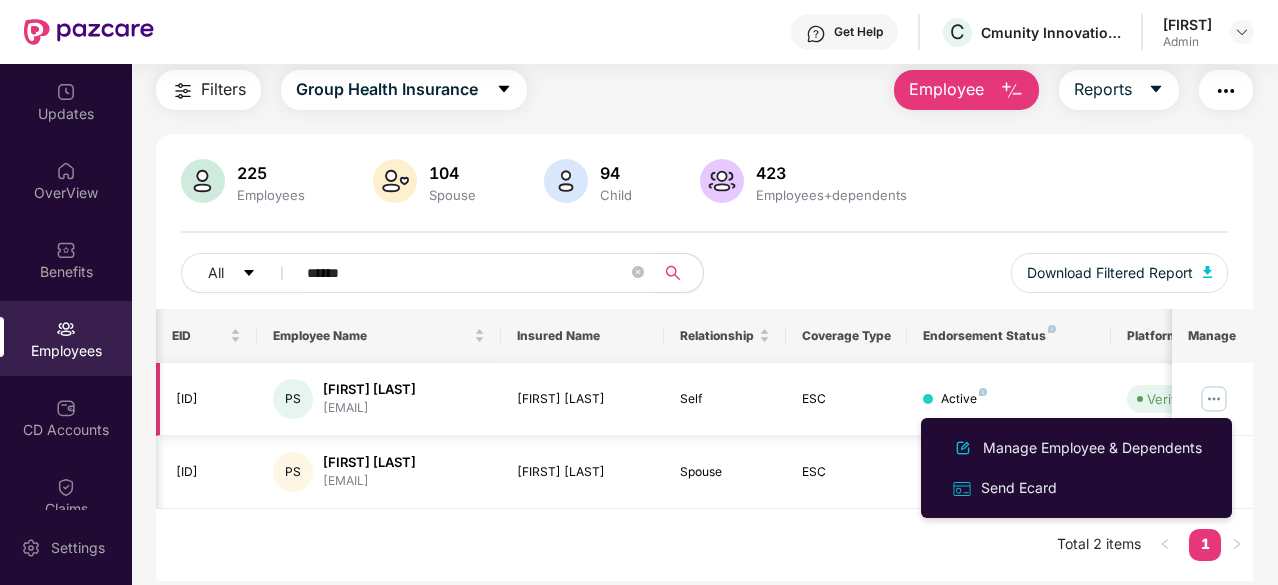 scroll, scrollTop: 0, scrollLeft: 200, axis: horizontal 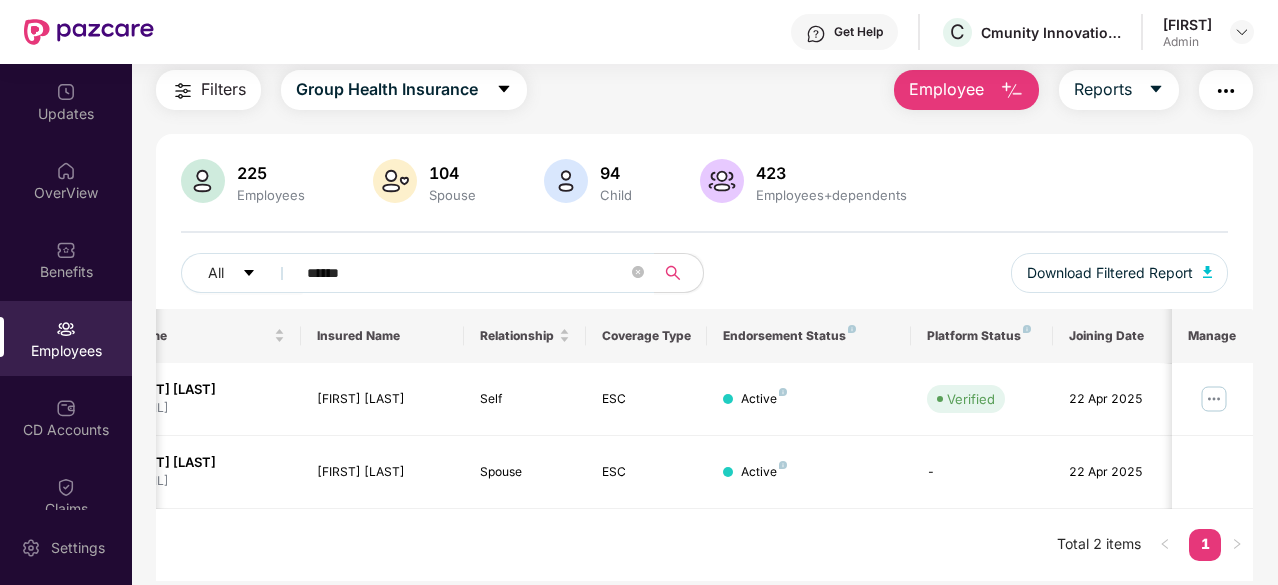 click on "Employee" at bounding box center [946, 89] 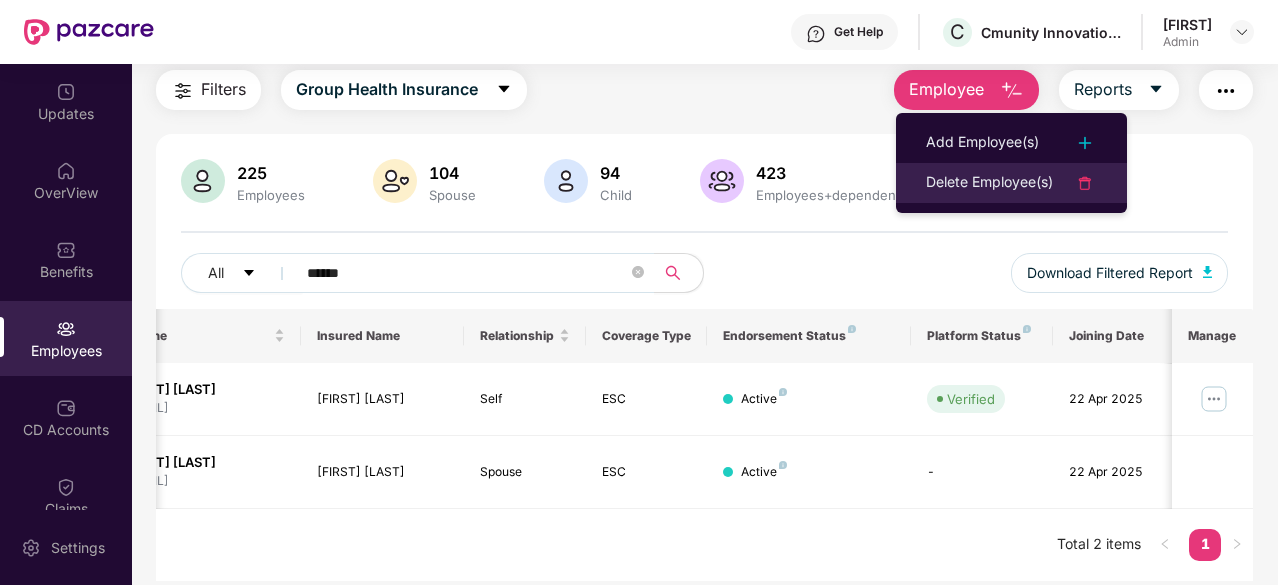 click on "Delete Employee(s)" at bounding box center [989, 183] 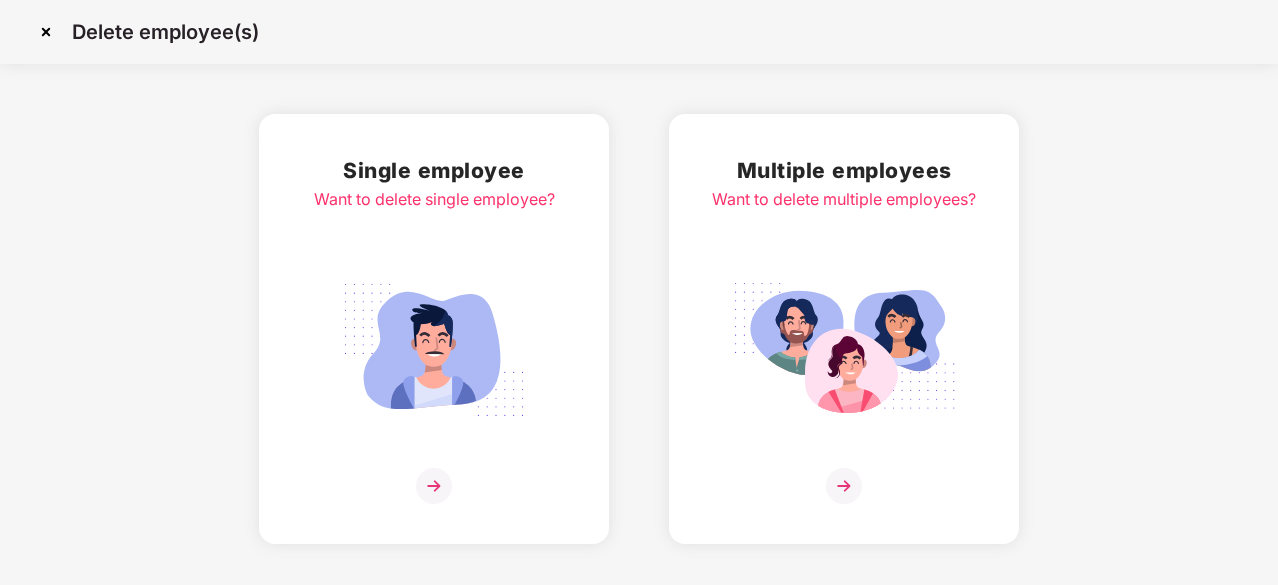 click on "Multiple employees Want to delete multiple employees?" at bounding box center [844, 329] 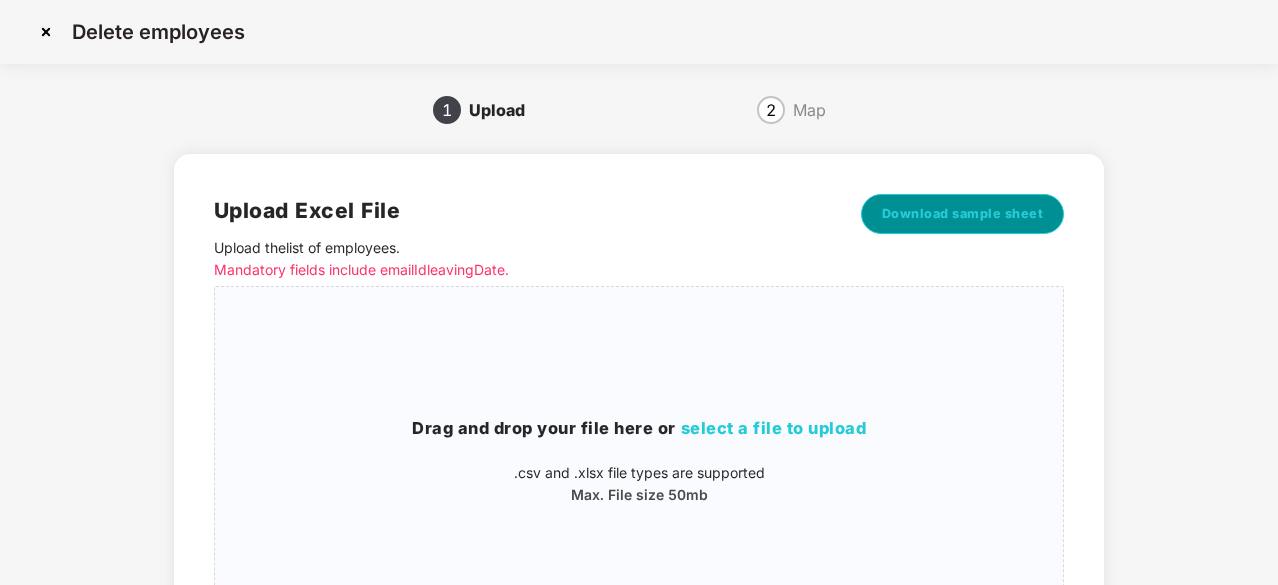click on "Download sample sheet" at bounding box center (963, 214) 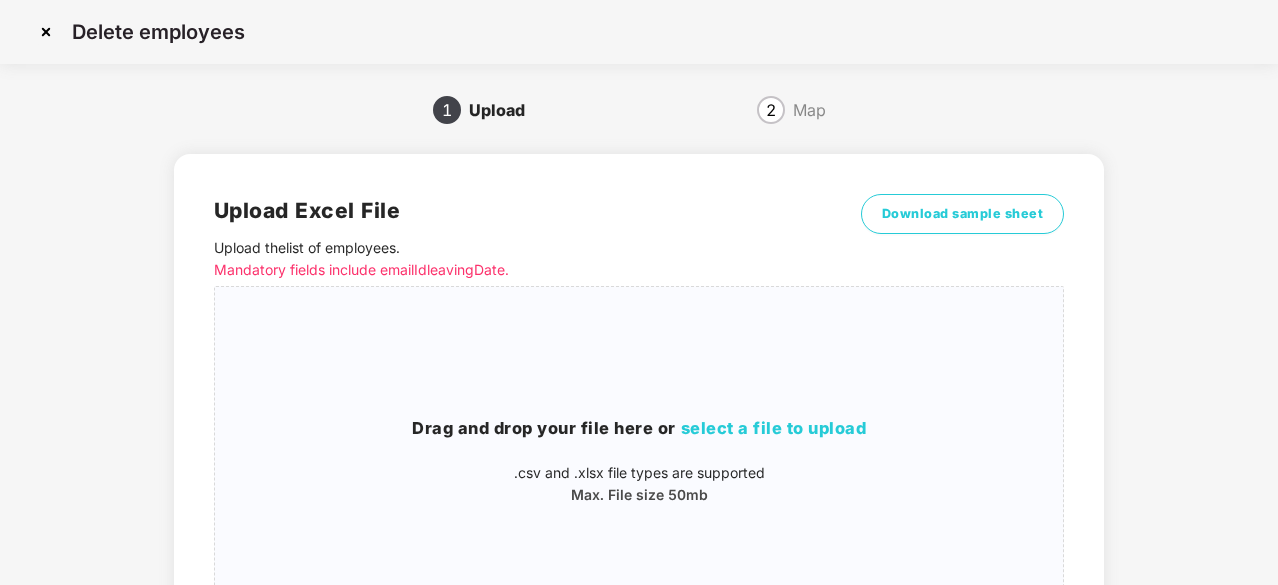 click at bounding box center (46, 32) 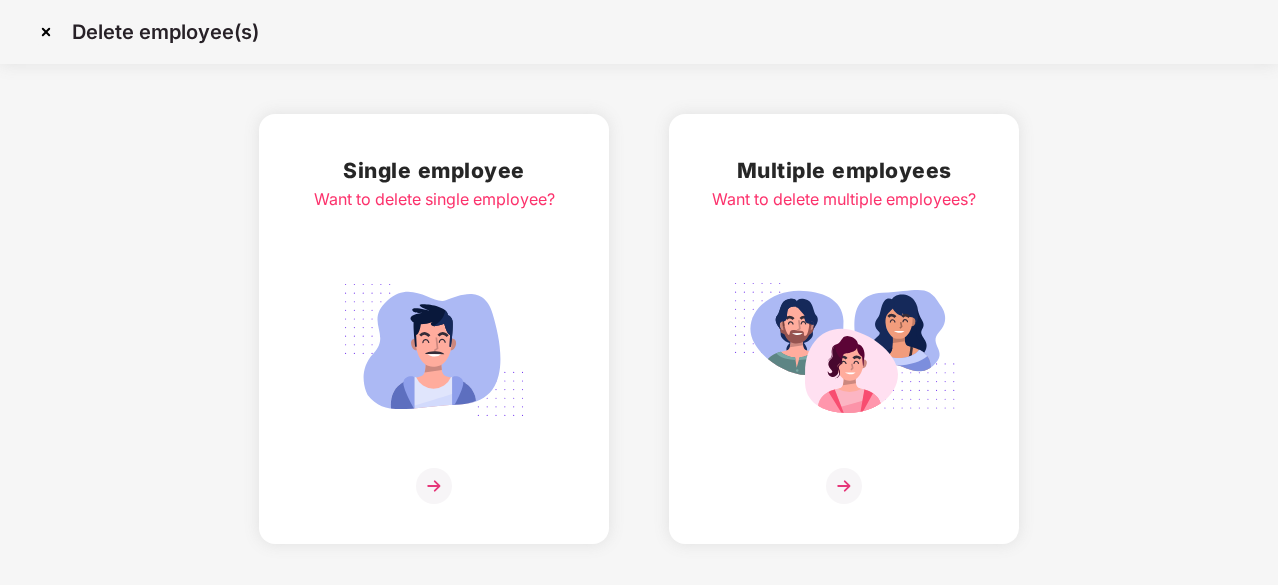 click at bounding box center [46, 32] 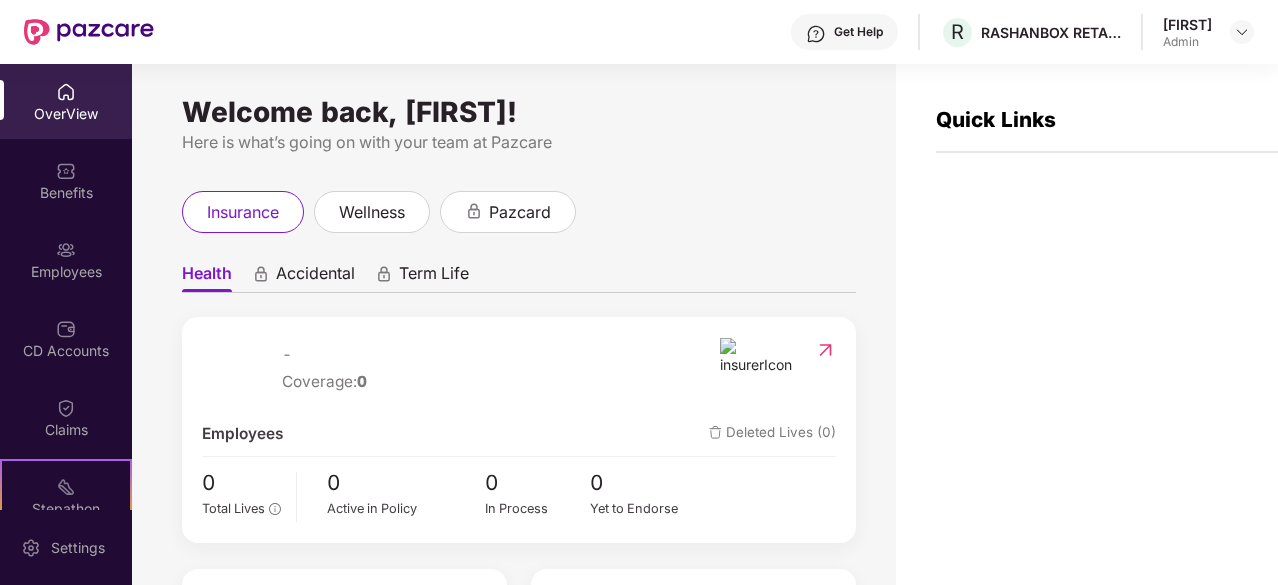 scroll, scrollTop: 0, scrollLeft: 0, axis: both 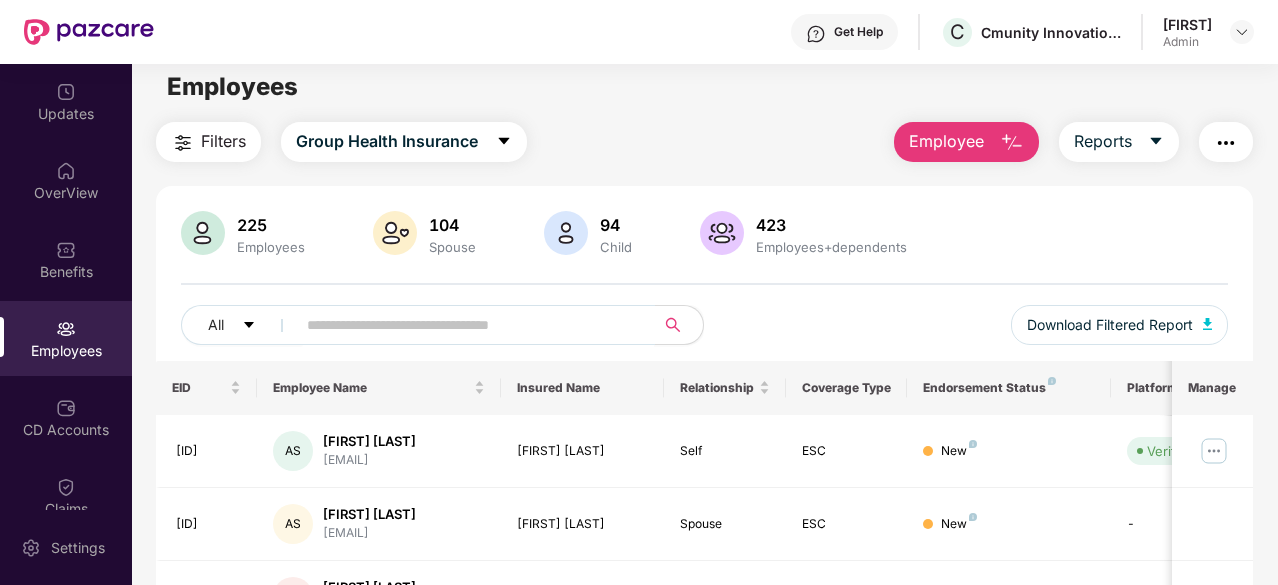 click at bounding box center [467, 325] 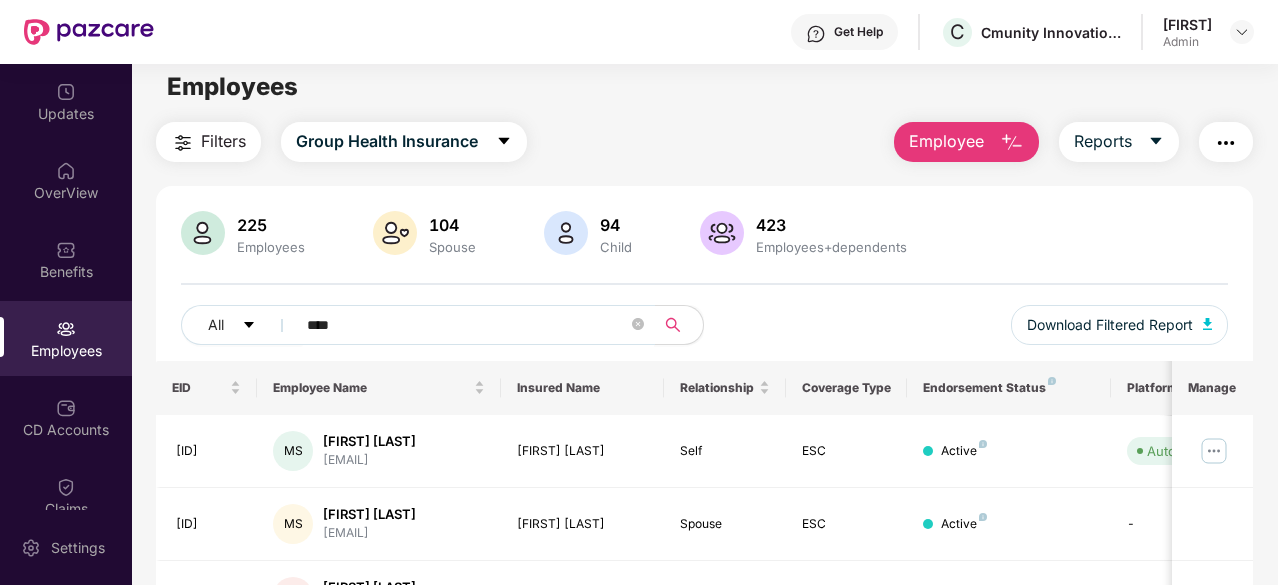 scroll, scrollTop: 73, scrollLeft: 0, axis: vertical 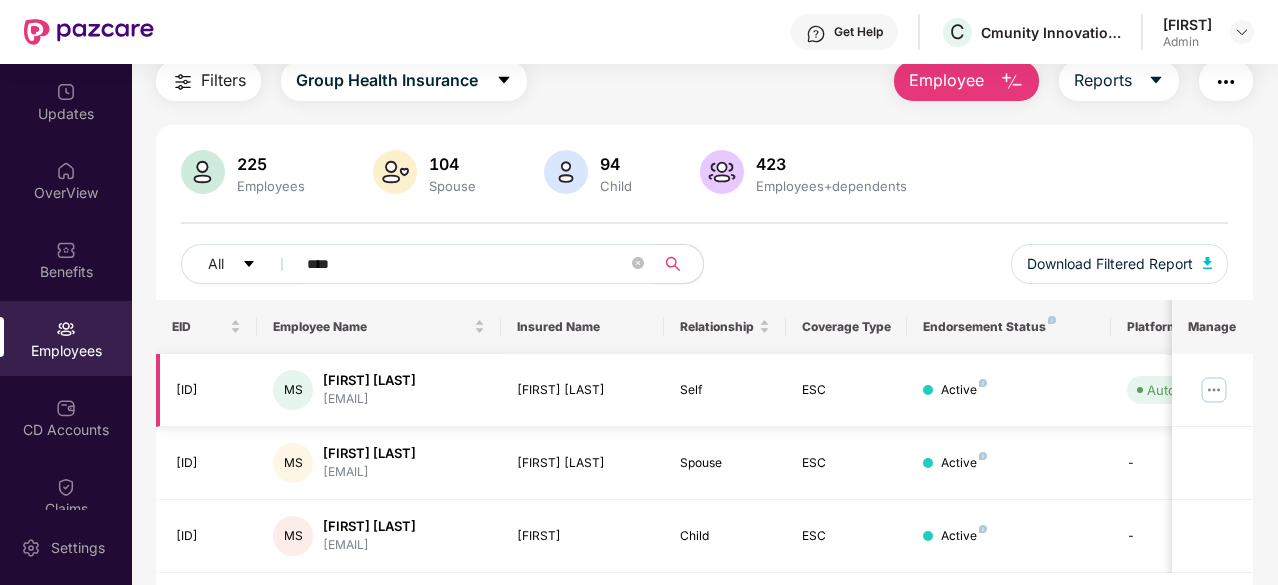 click on "[EMAIL]" at bounding box center (369, 399) 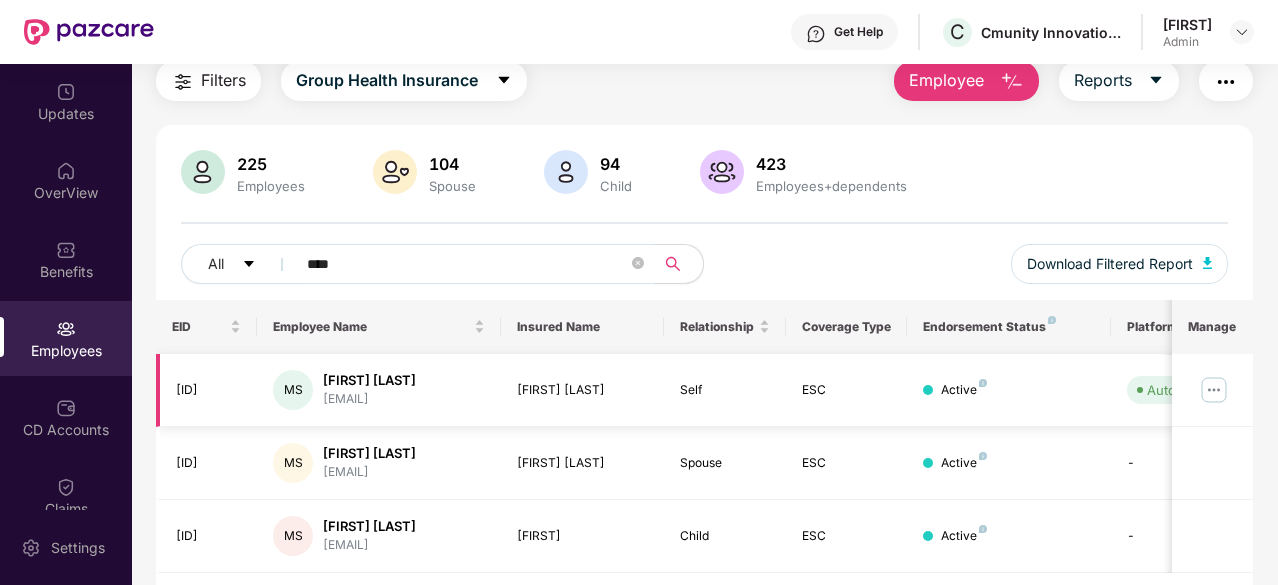 click on "[EMAIL]" at bounding box center (369, 399) 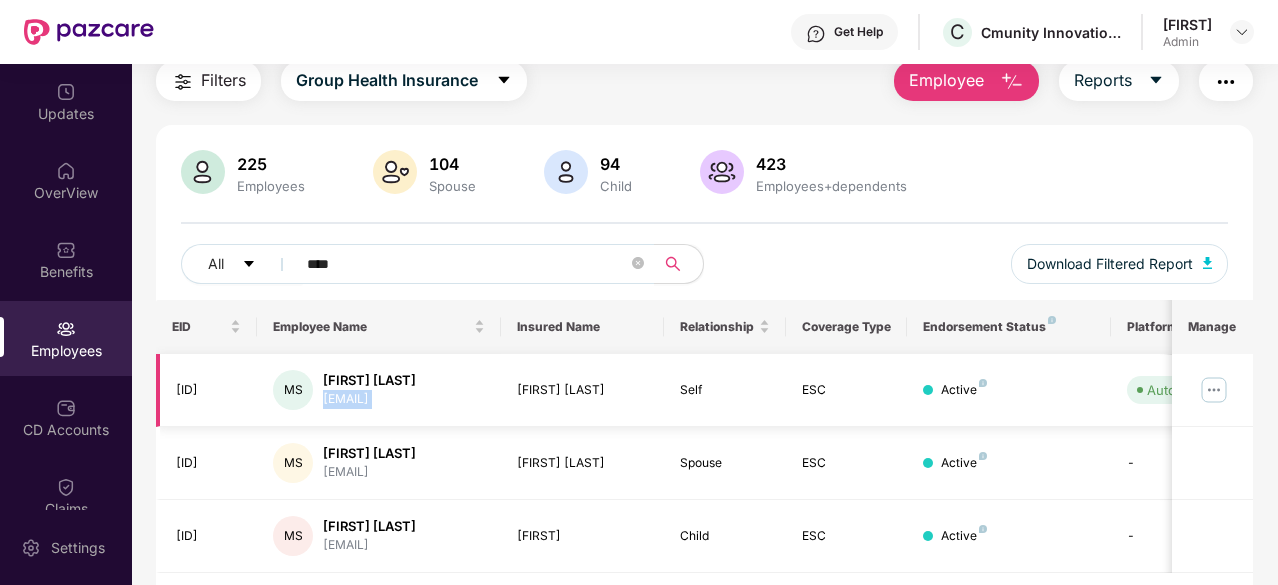 click on "[EMAIL]" at bounding box center (369, 399) 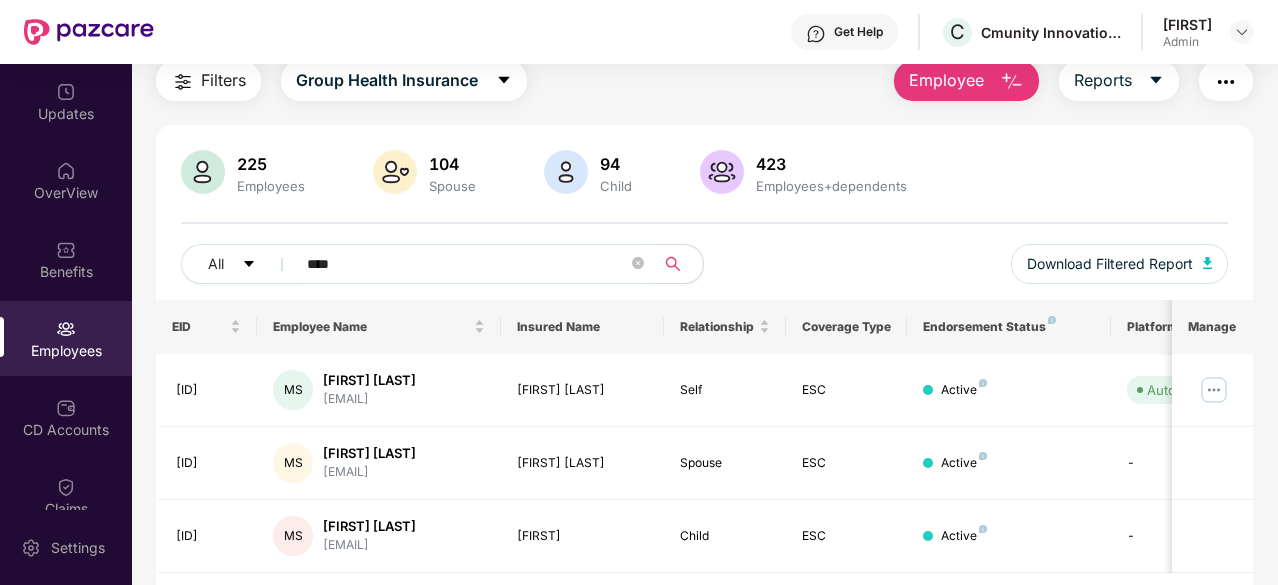 click on "****" at bounding box center [467, 264] 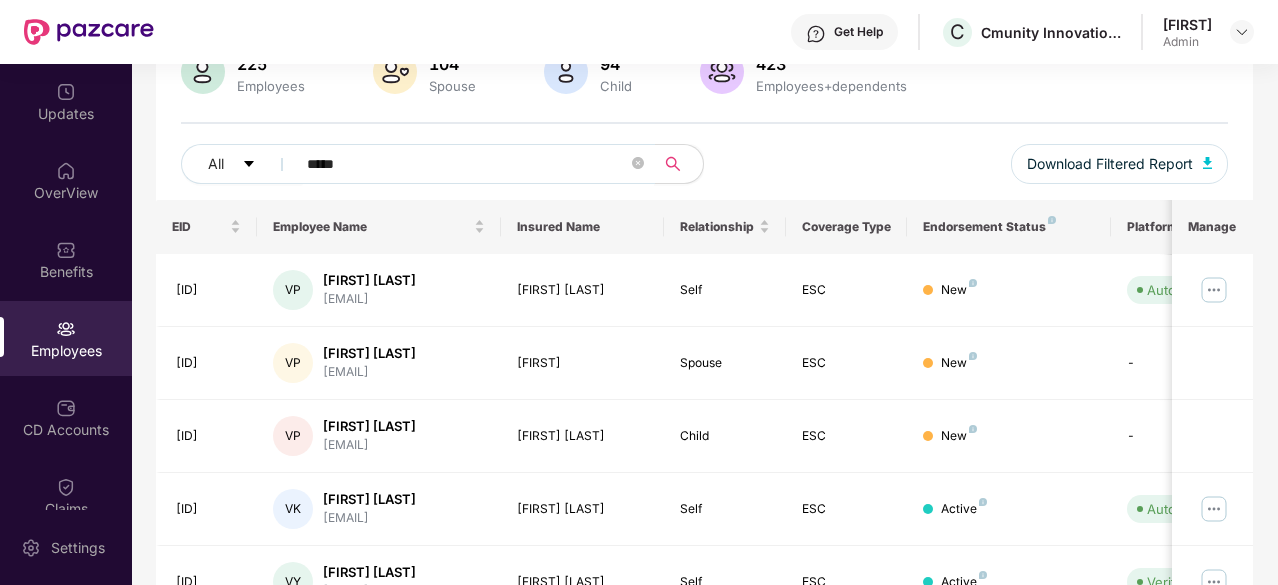 scroll, scrollTop: 174, scrollLeft: 0, axis: vertical 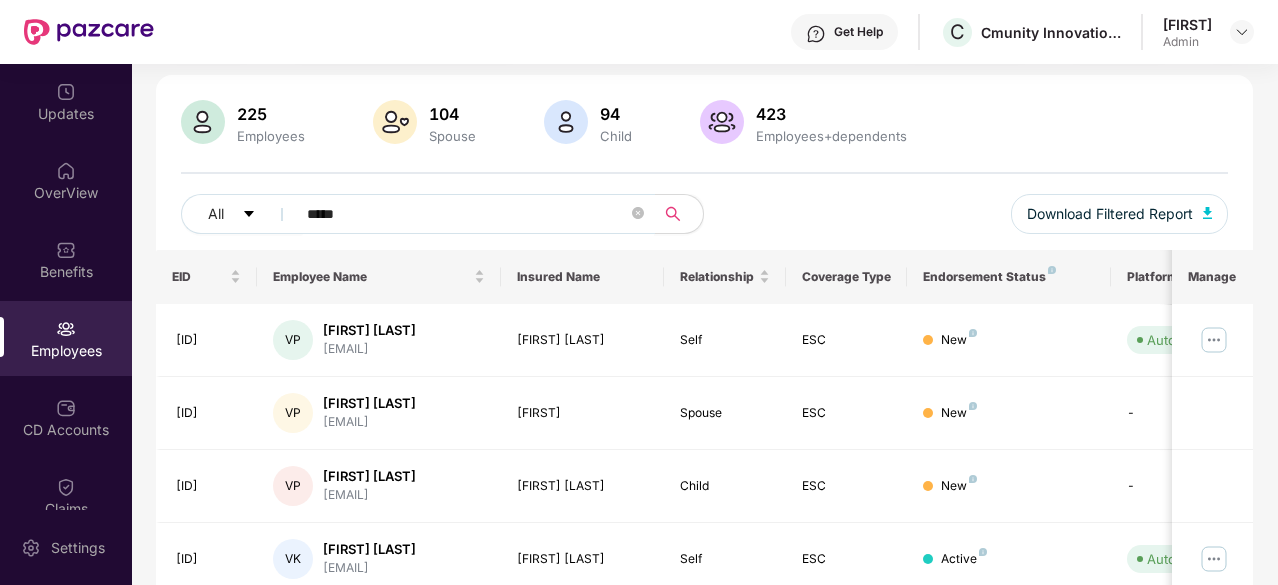 click on "*****" at bounding box center [467, 214] 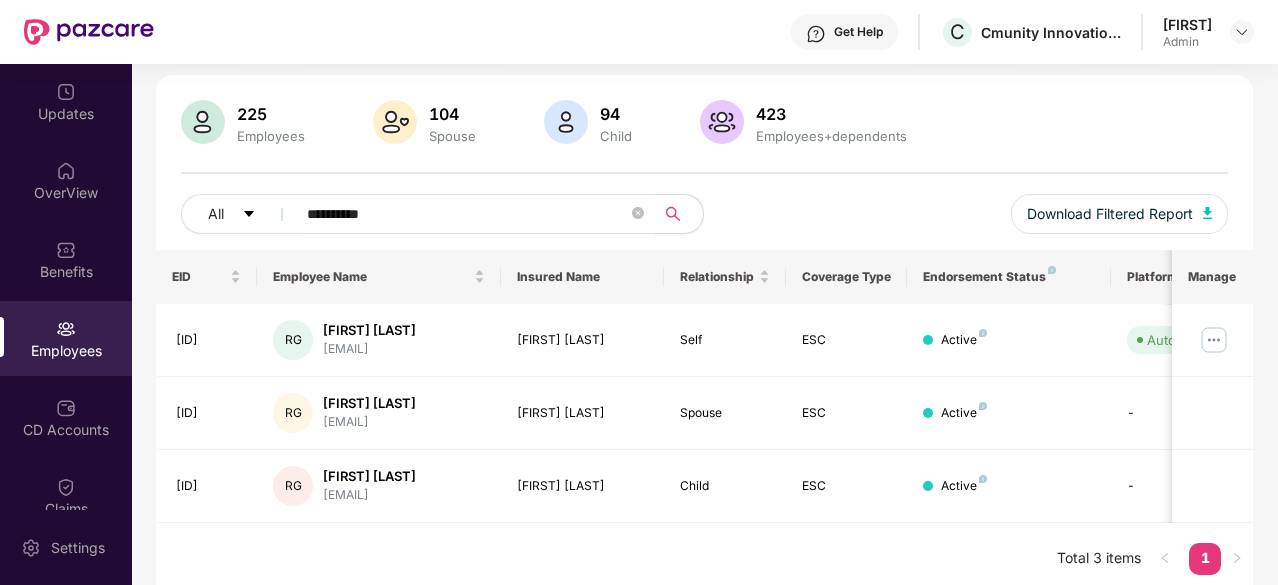 click on "**********" at bounding box center [467, 214] 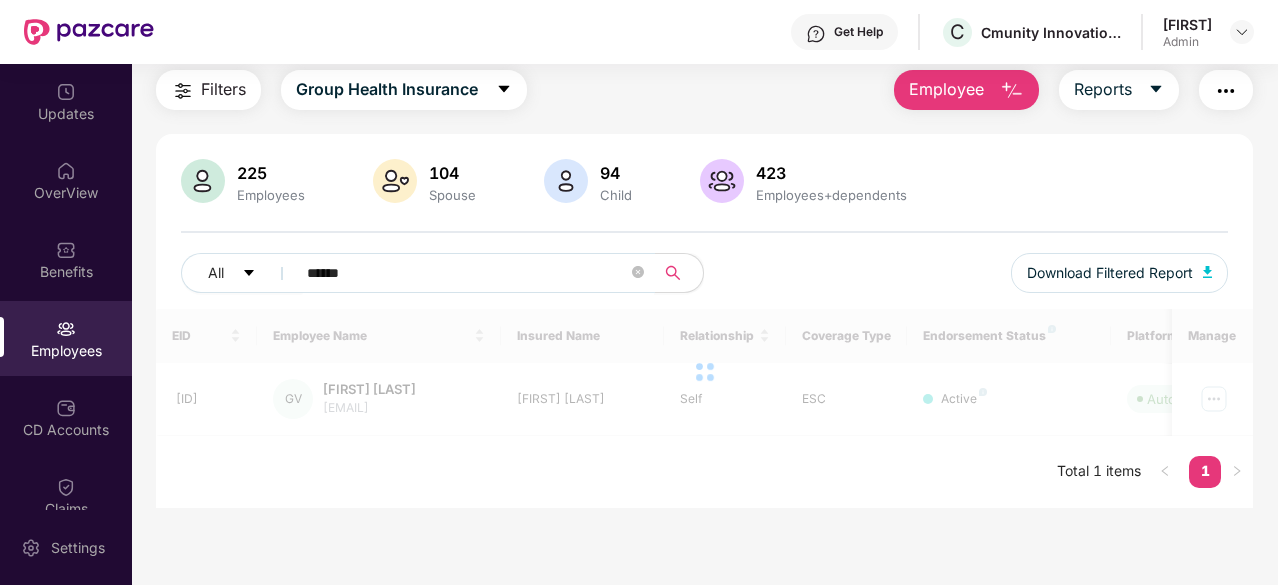 scroll, scrollTop: 64, scrollLeft: 0, axis: vertical 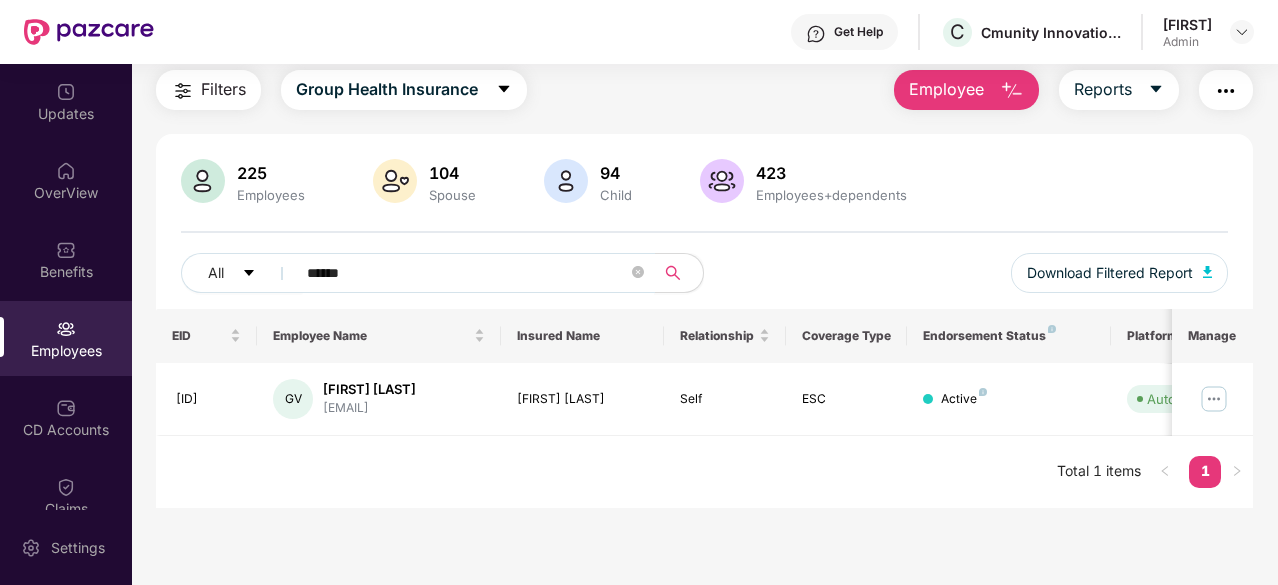 type on "******" 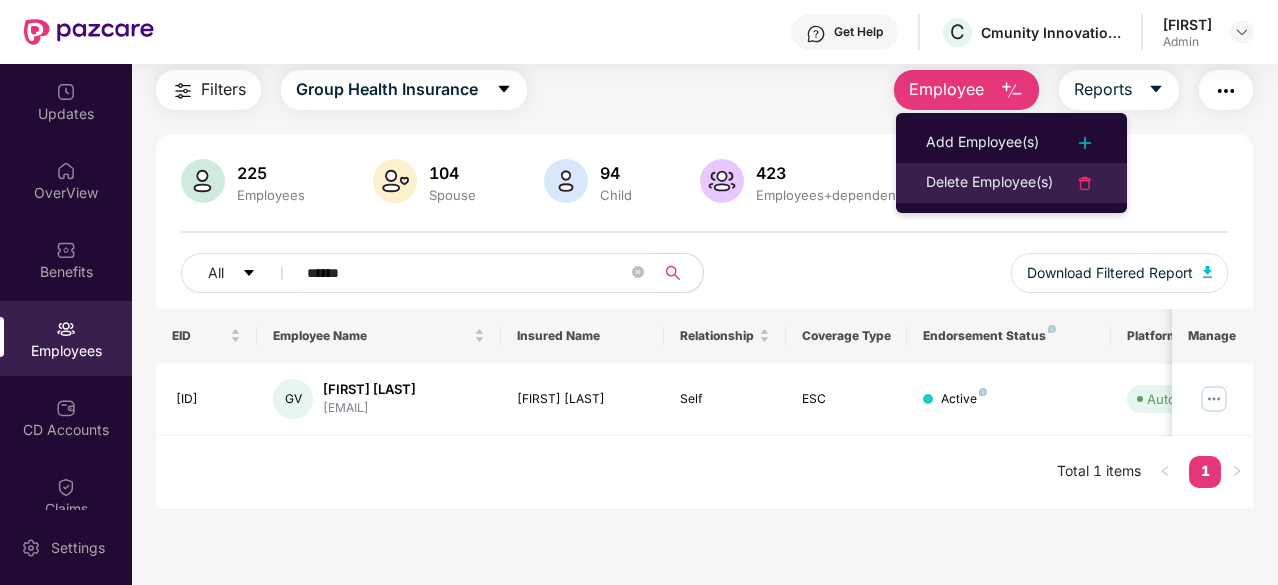 click on "Delete Employee(s)" at bounding box center [989, 183] 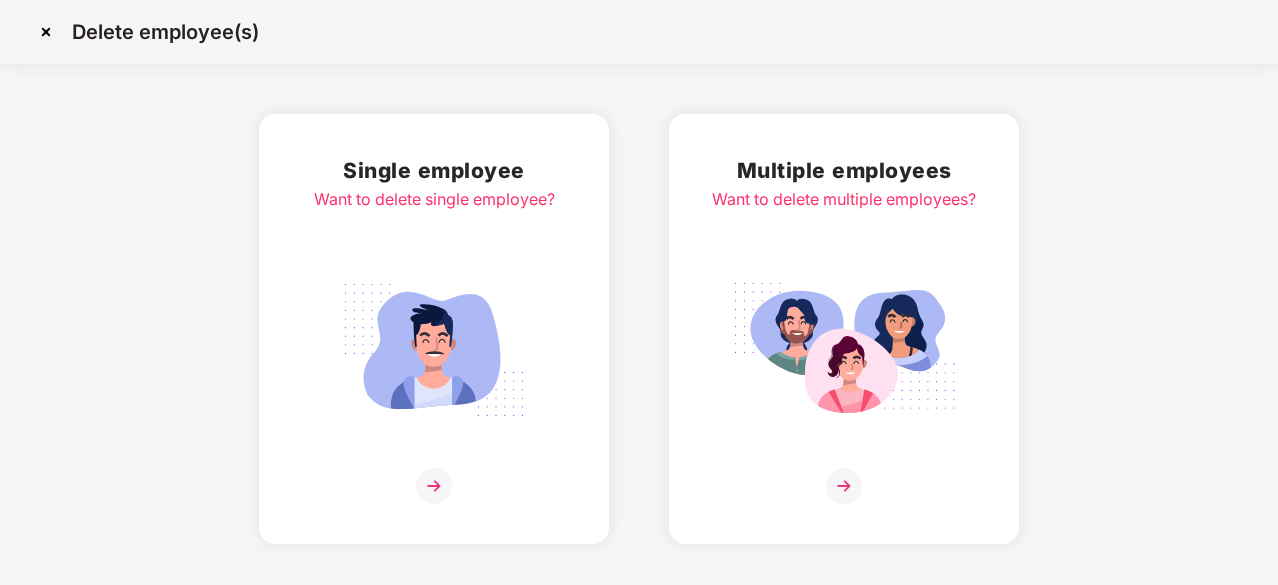 click on "Multiple employees Want to delete multiple employees?" at bounding box center [844, 329] 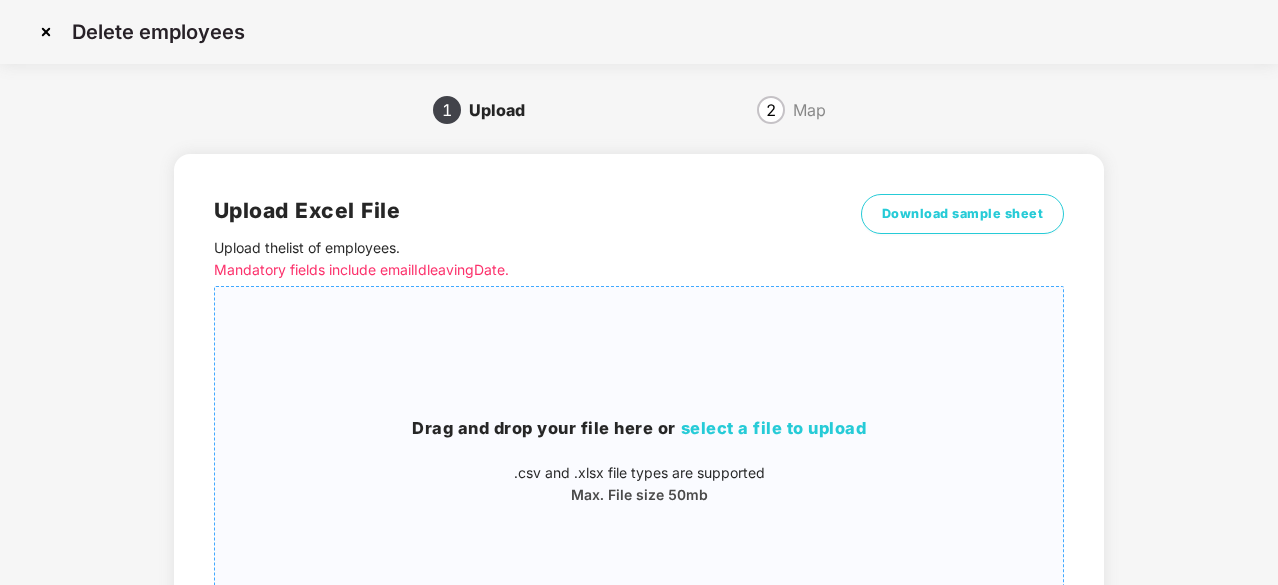 click on "select a file to upload" at bounding box center [774, 428] 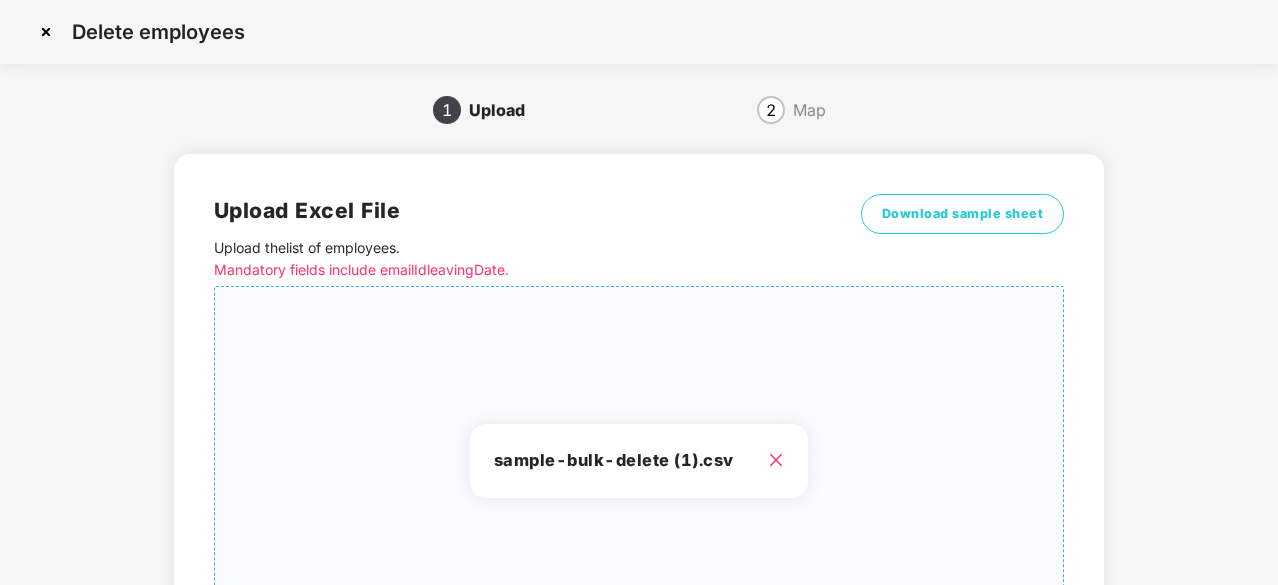 scroll, scrollTop: 216, scrollLeft: 0, axis: vertical 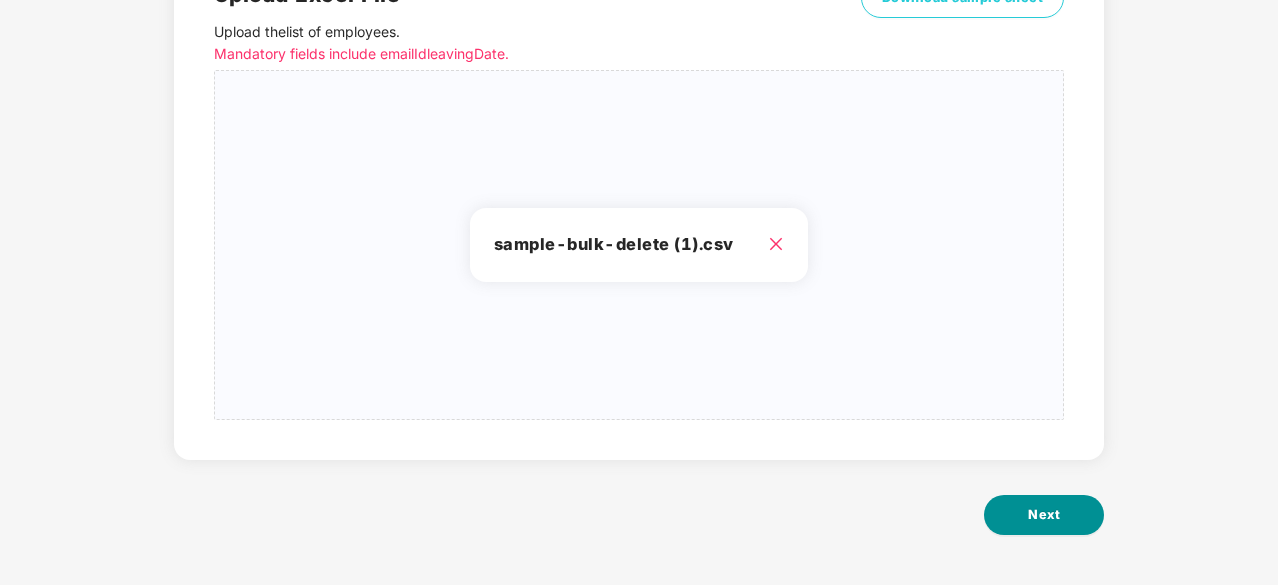 click on "Next" at bounding box center [1044, 515] 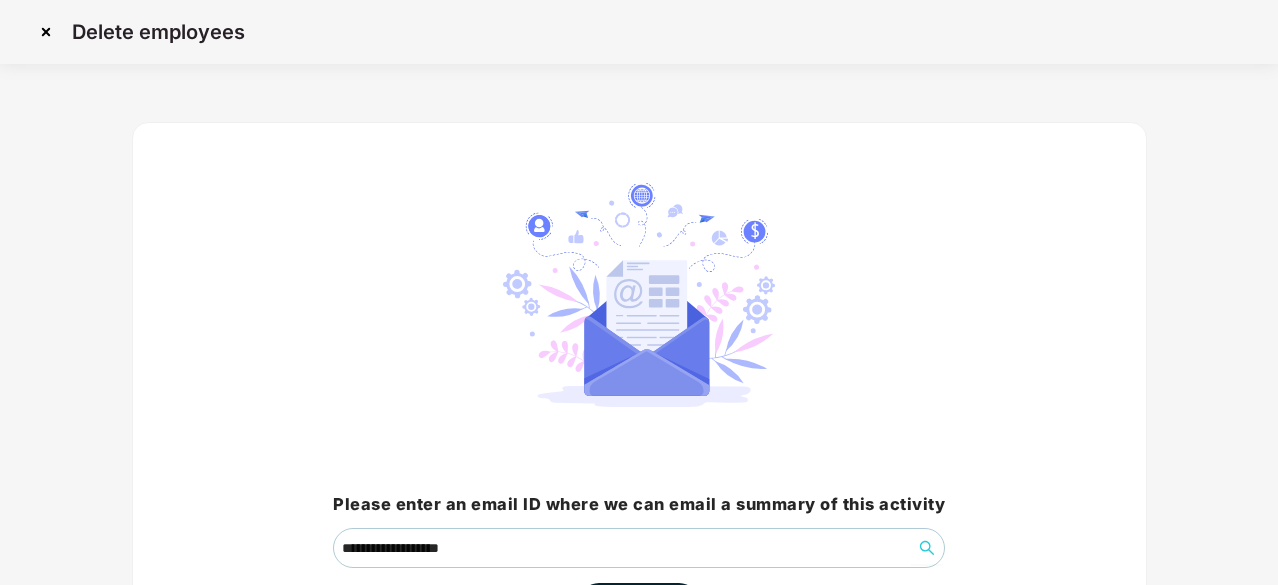 scroll, scrollTop: 152, scrollLeft: 0, axis: vertical 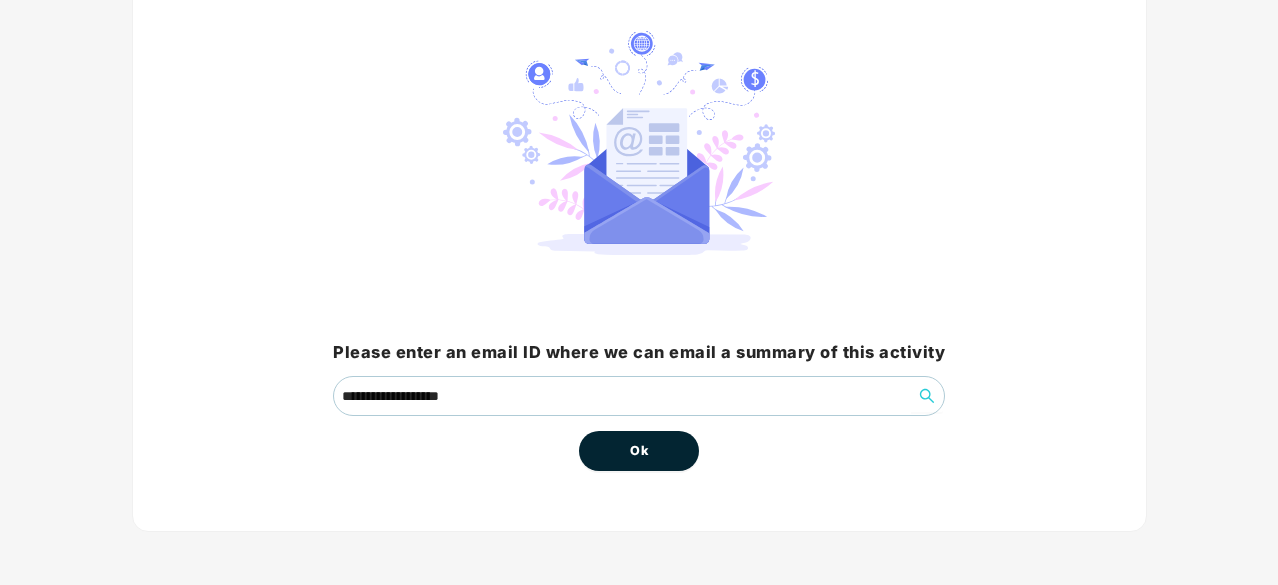 click on "Ok" at bounding box center [639, 451] 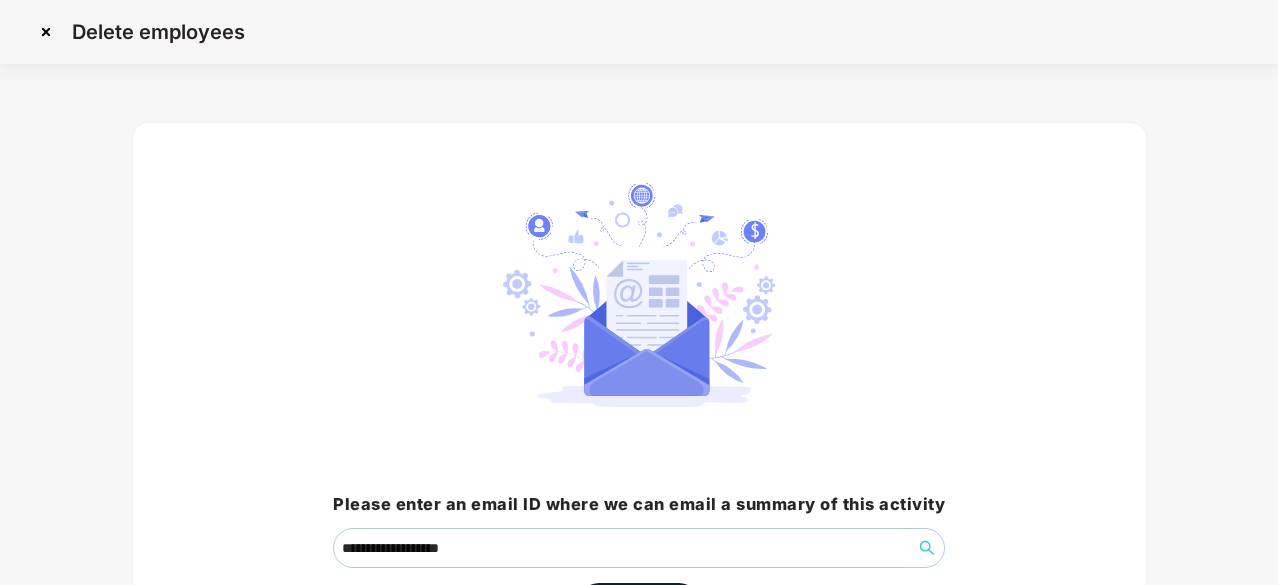 scroll, scrollTop: 152, scrollLeft: 0, axis: vertical 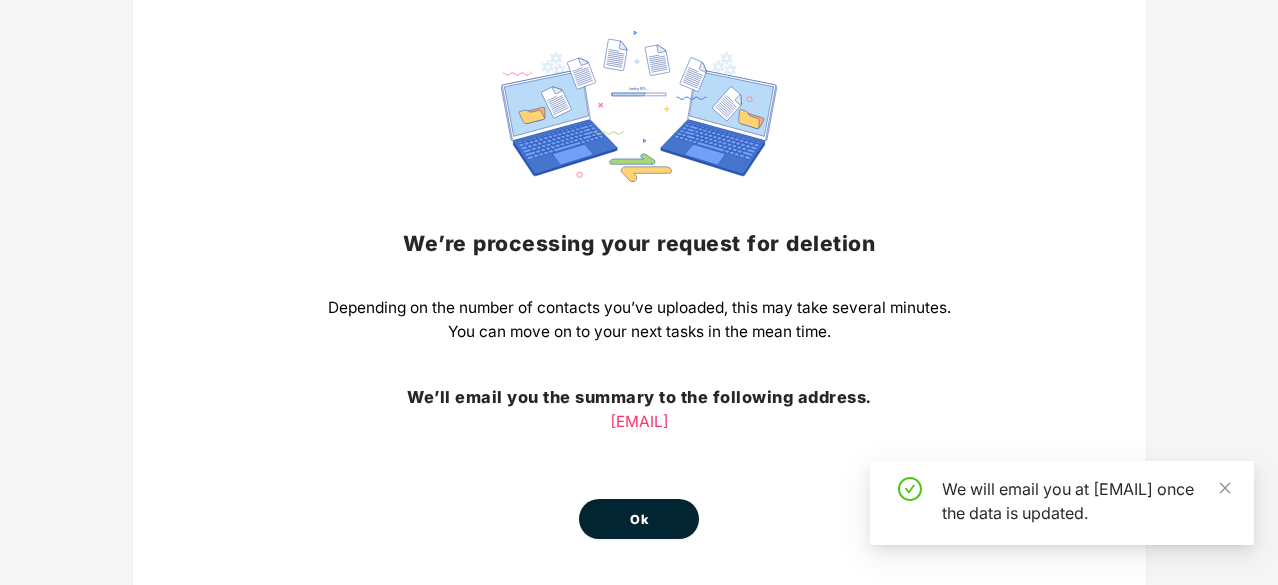 click on "Ok" at bounding box center [639, 519] 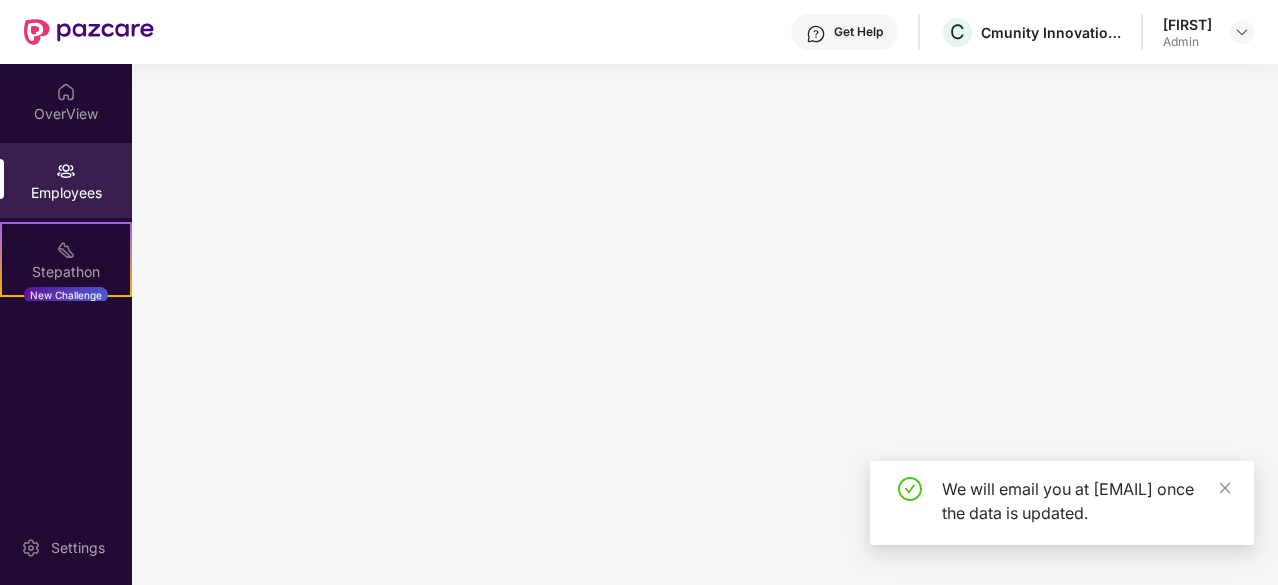 scroll, scrollTop: 0, scrollLeft: 0, axis: both 